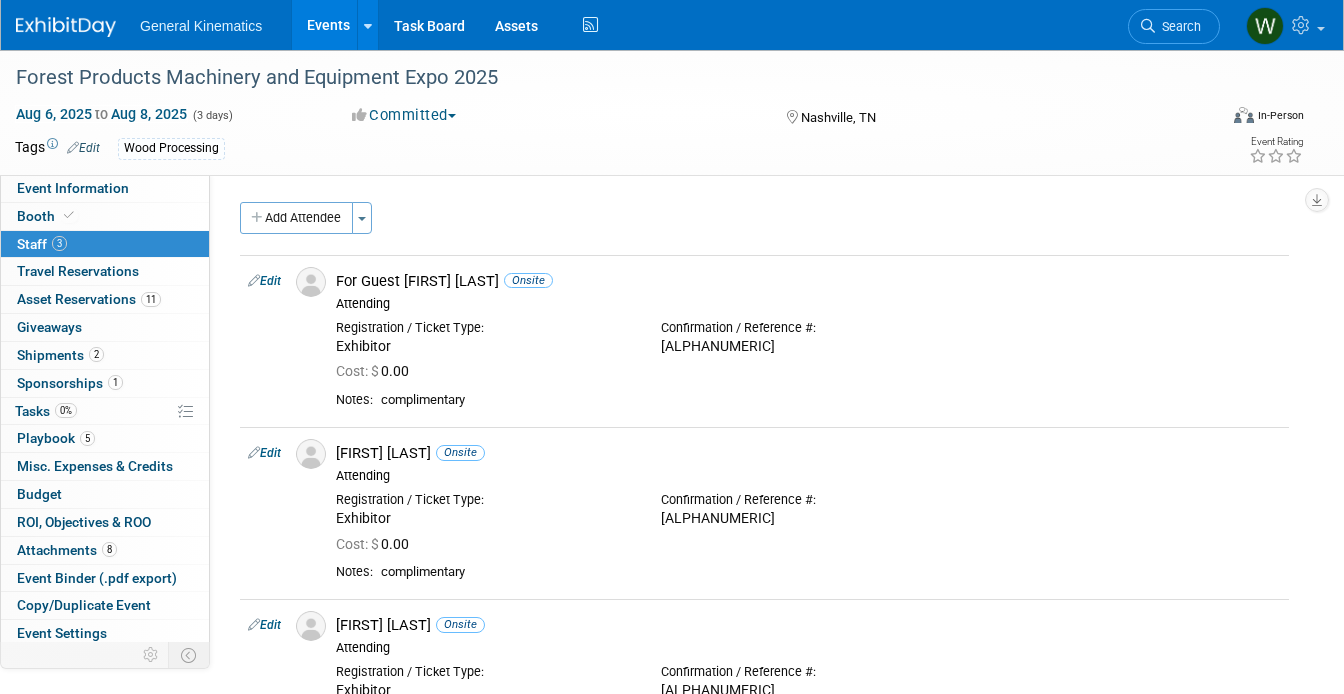 scroll, scrollTop: 73, scrollLeft: 0, axis: vertical 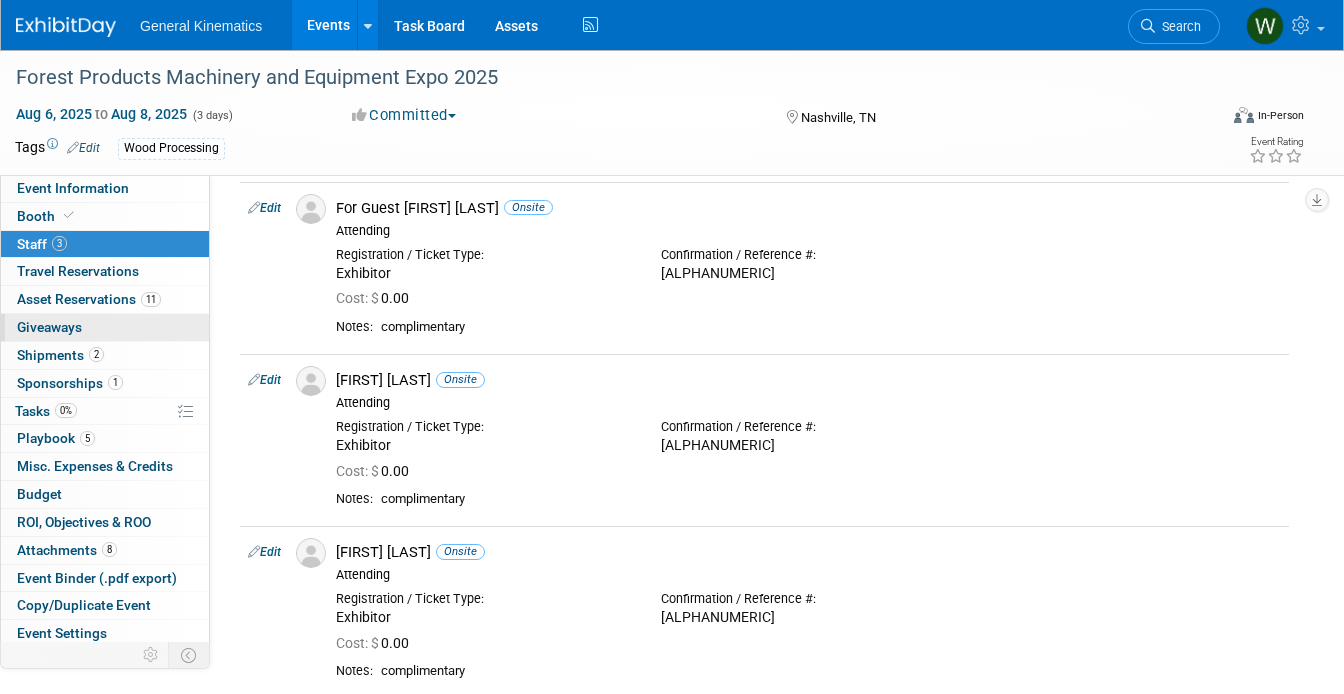 click on "0
Giveaways 0" at bounding box center [105, 327] 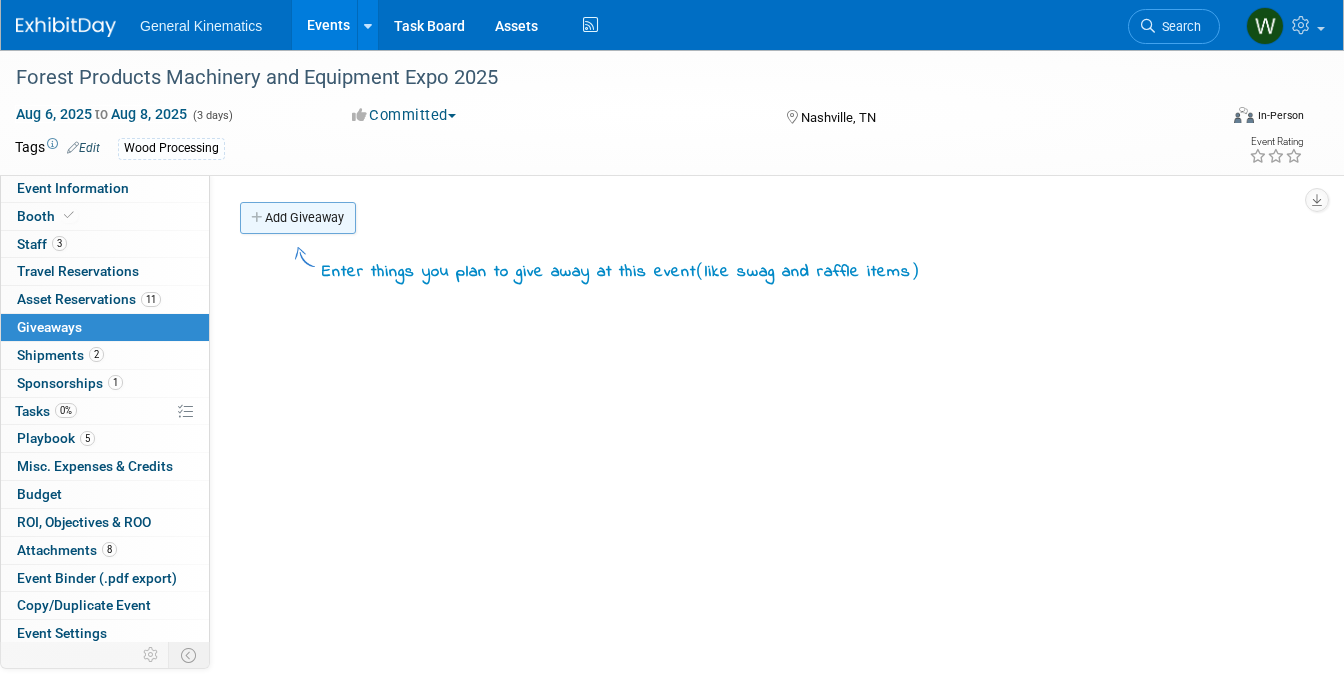 click on "Add Giveaway" at bounding box center (298, 218) 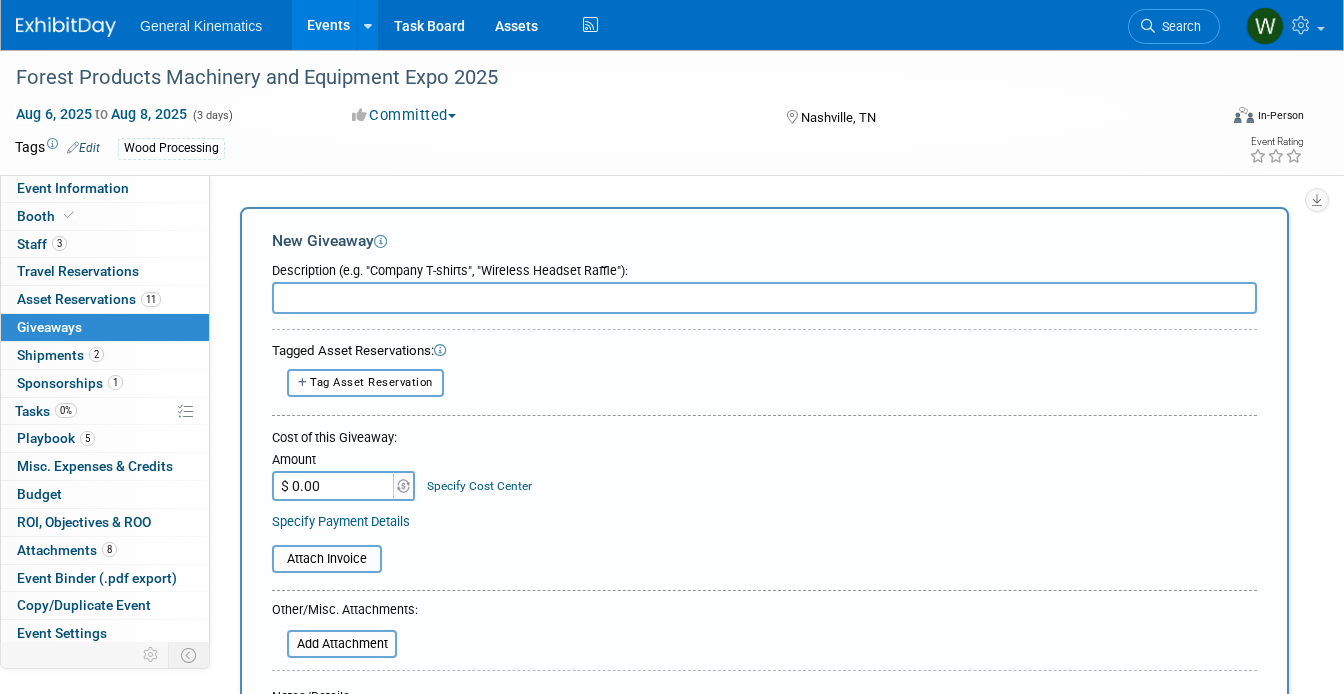 click at bounding box center (764, 298) 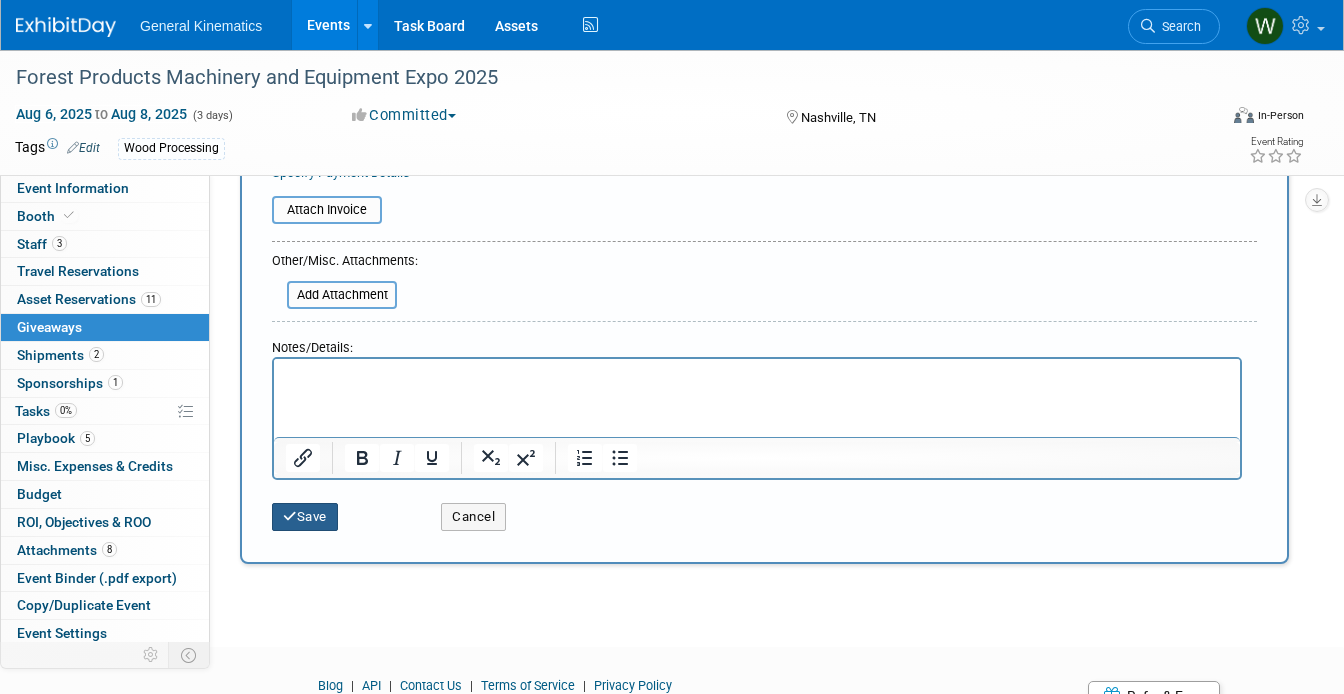 type on "Wood pens" 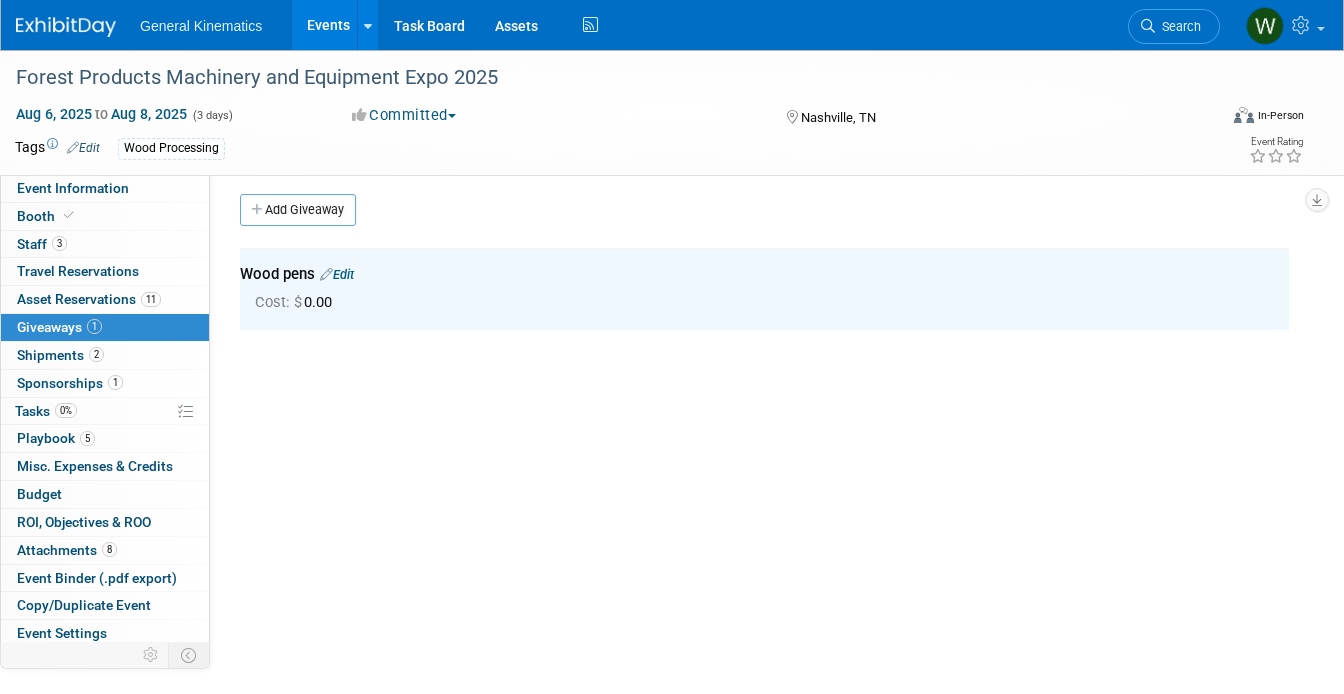 scroll, scrollTop: 0, scrollLeft: 0, axis: both 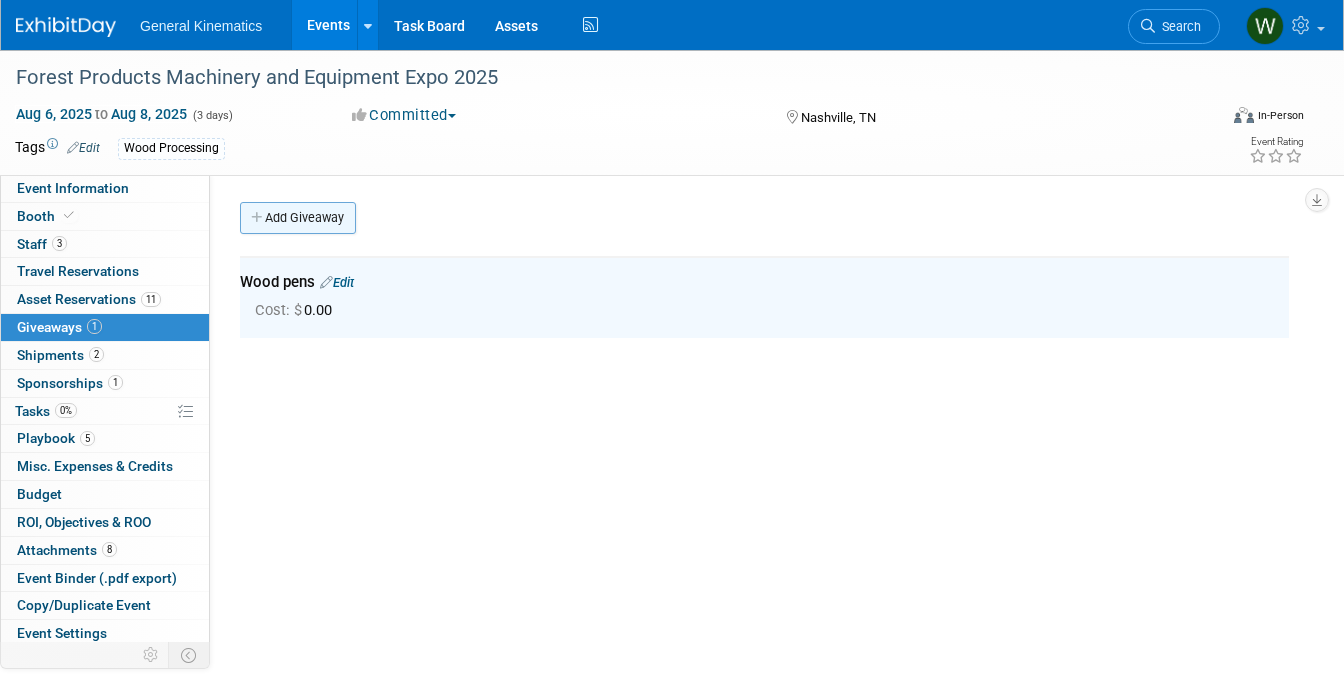 click on "Add Giveaway" at bounding box center [298, 218] 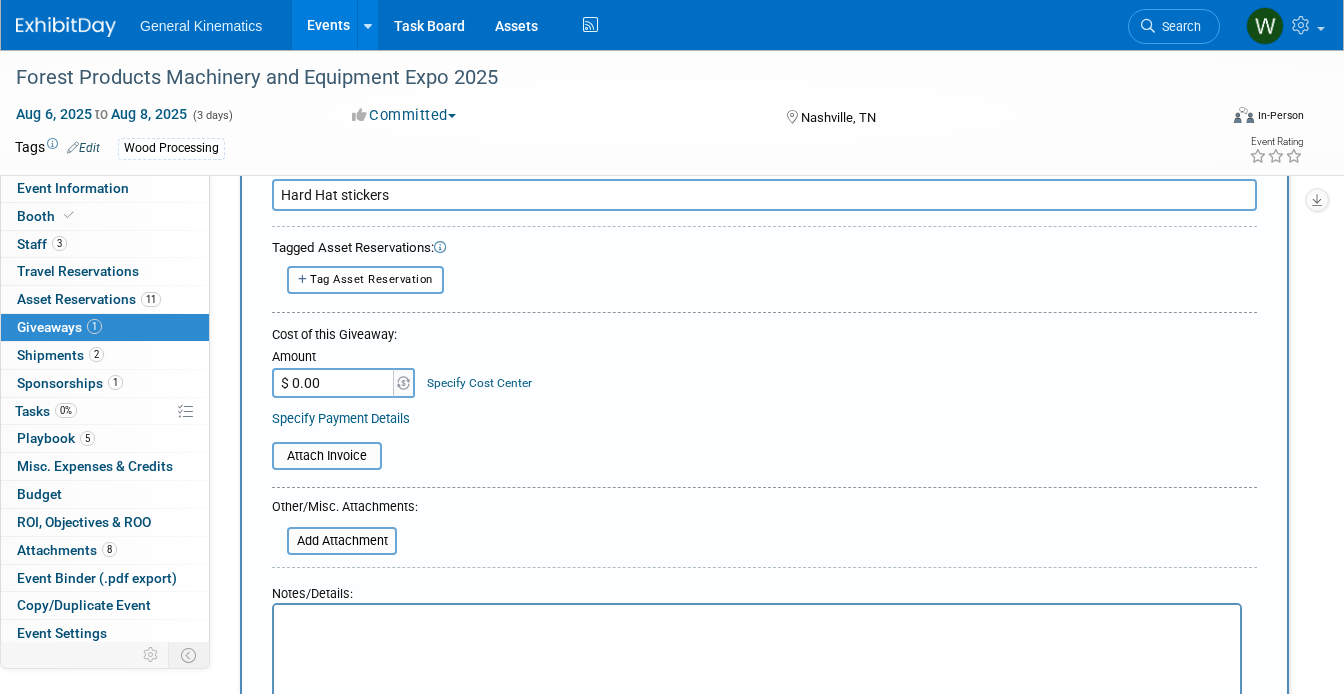 scroll, scrollTop: 0, scrollLeft: 0, axis: both 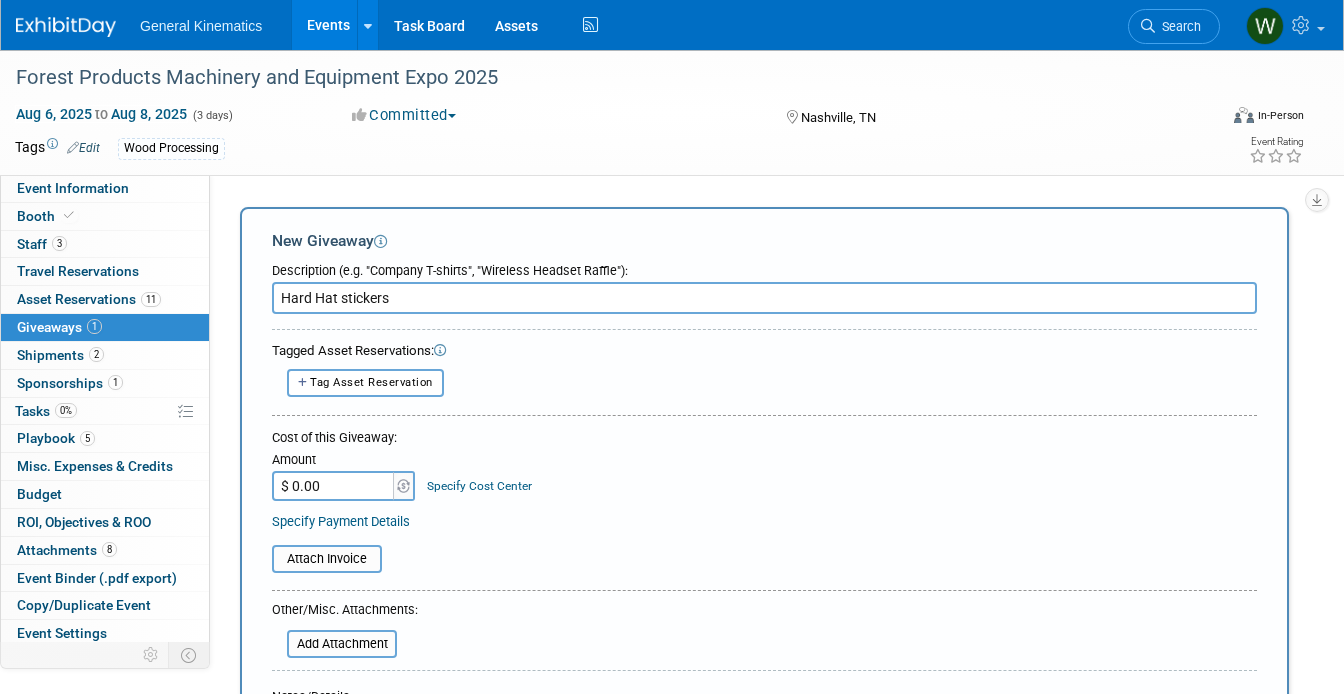 click on "Hard Hat stickers" at bounding box center (764, 298) 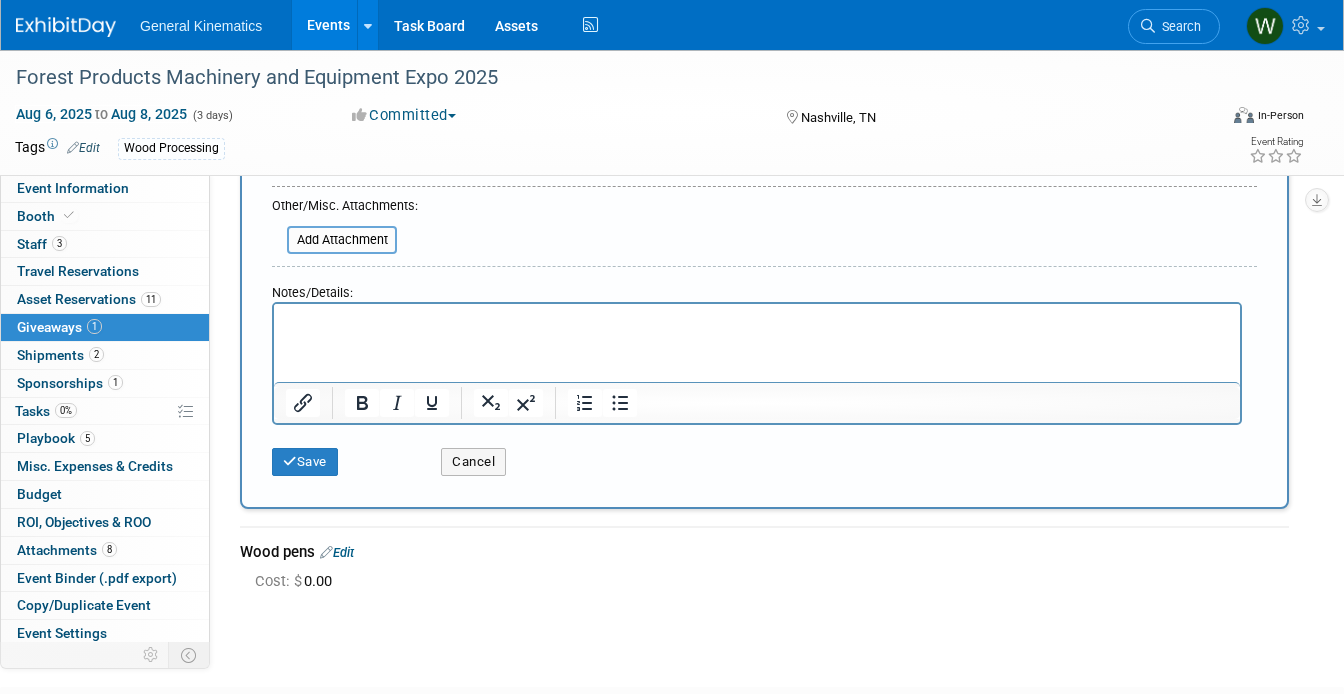 scroll, scrollTop: 536, scrollLeft: 0, axis: vertical 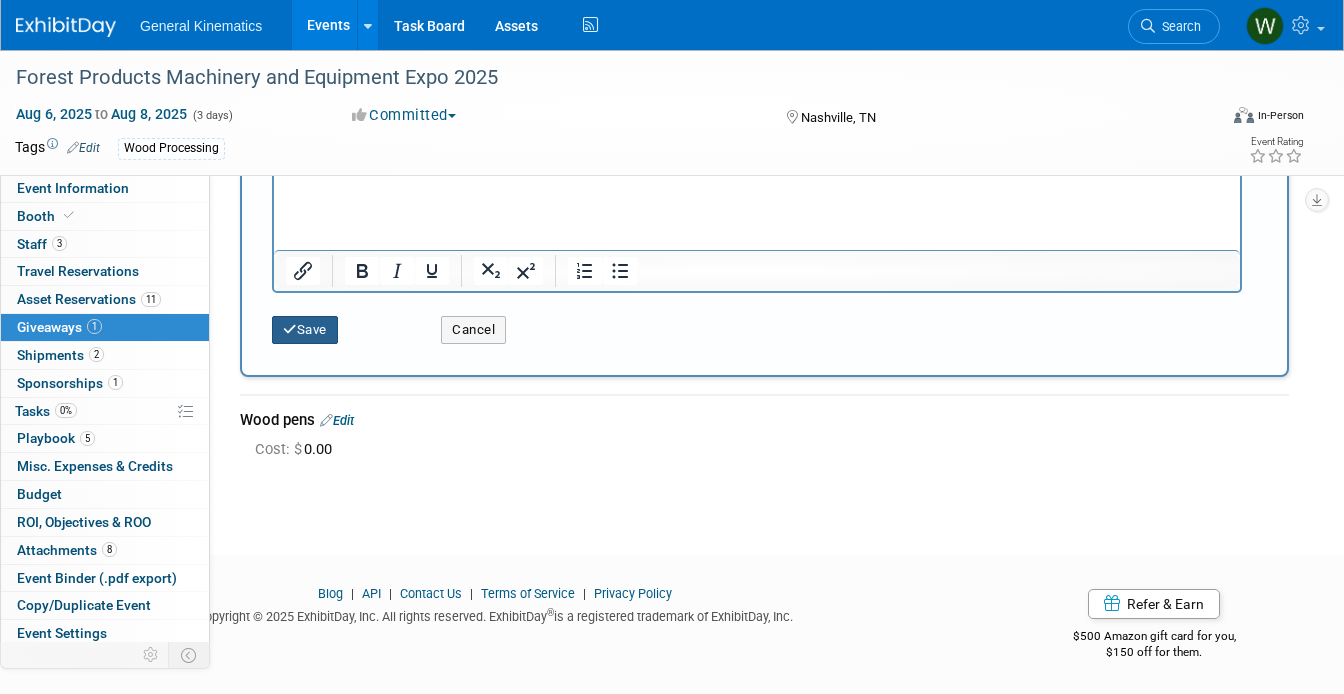type on "GK Hard Hat stickers" 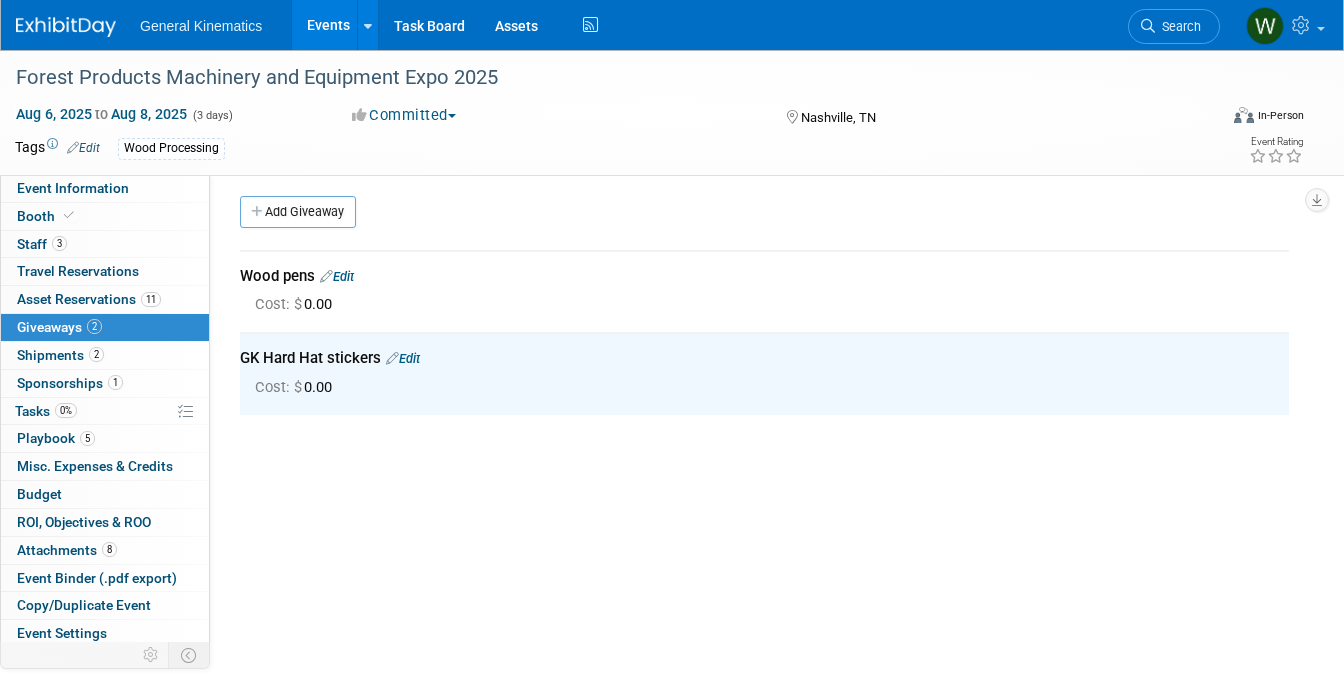 scroll, scrollTop: 0, scrollLeft: 0, axis: both 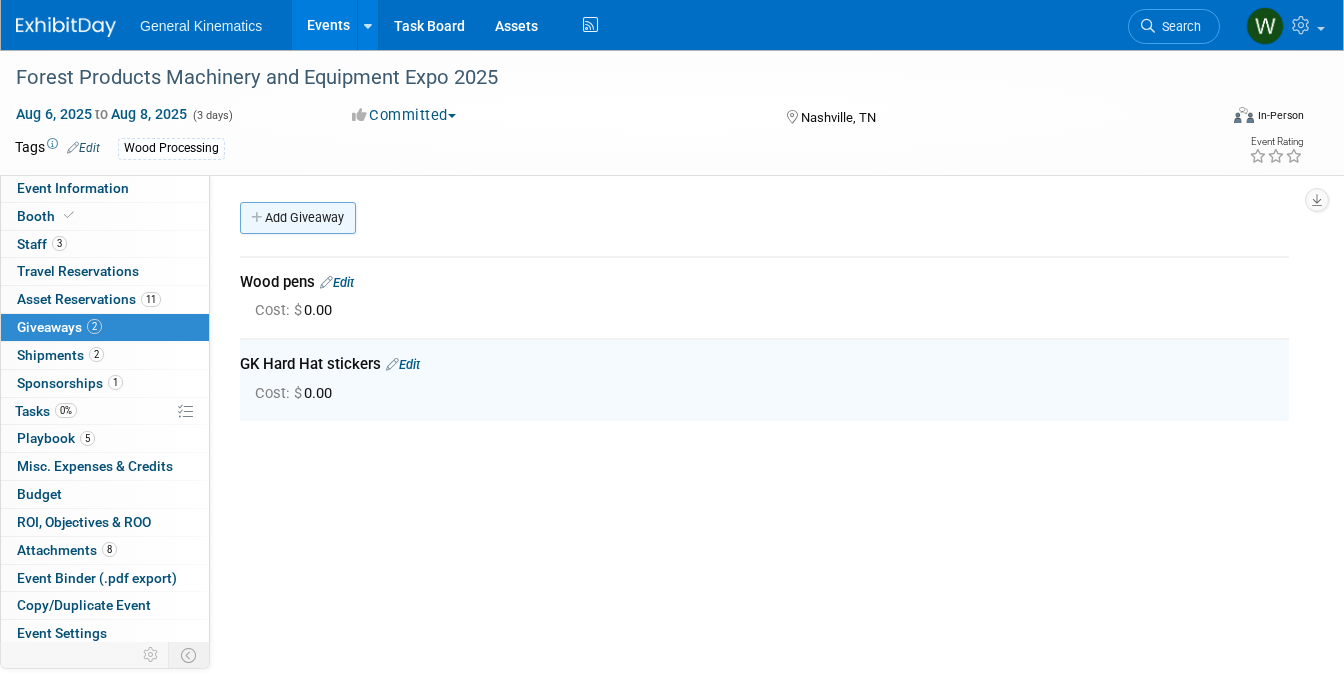 click on "Add Giveaway" at bounding box center [298, 218] 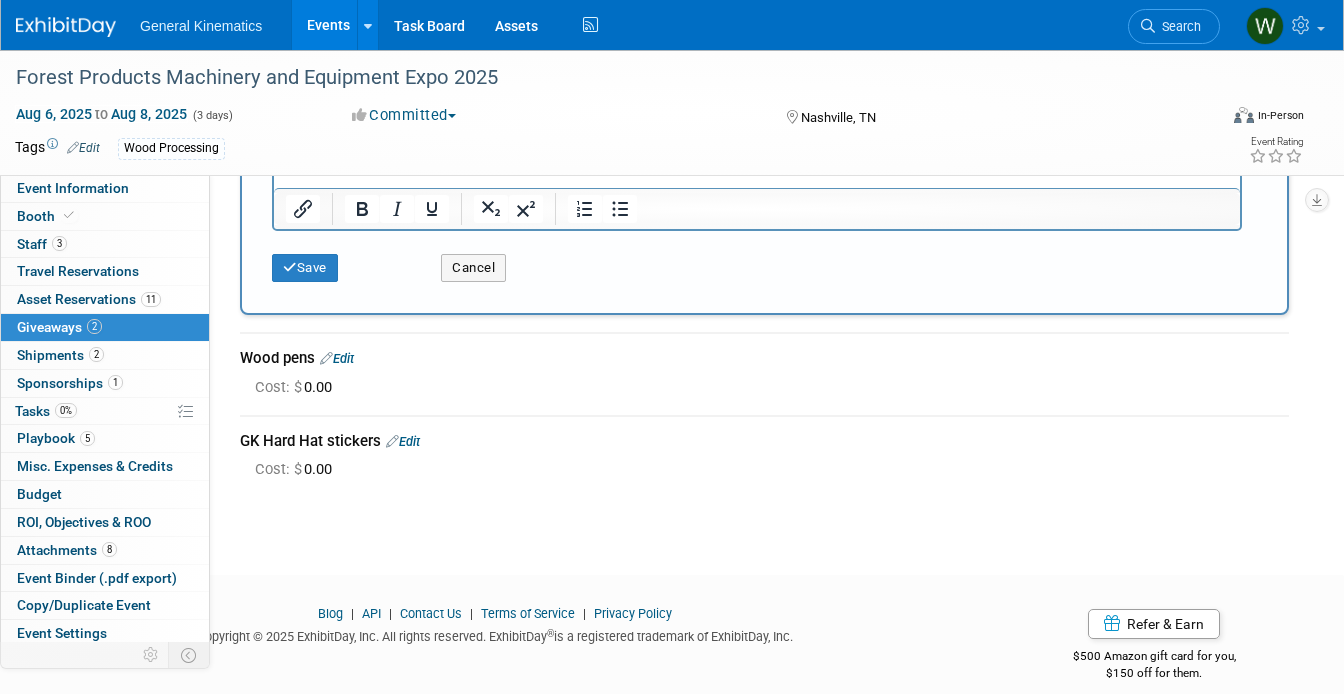 scroll, scrollTop: 619, scrollLeft: 0, axis: vertical 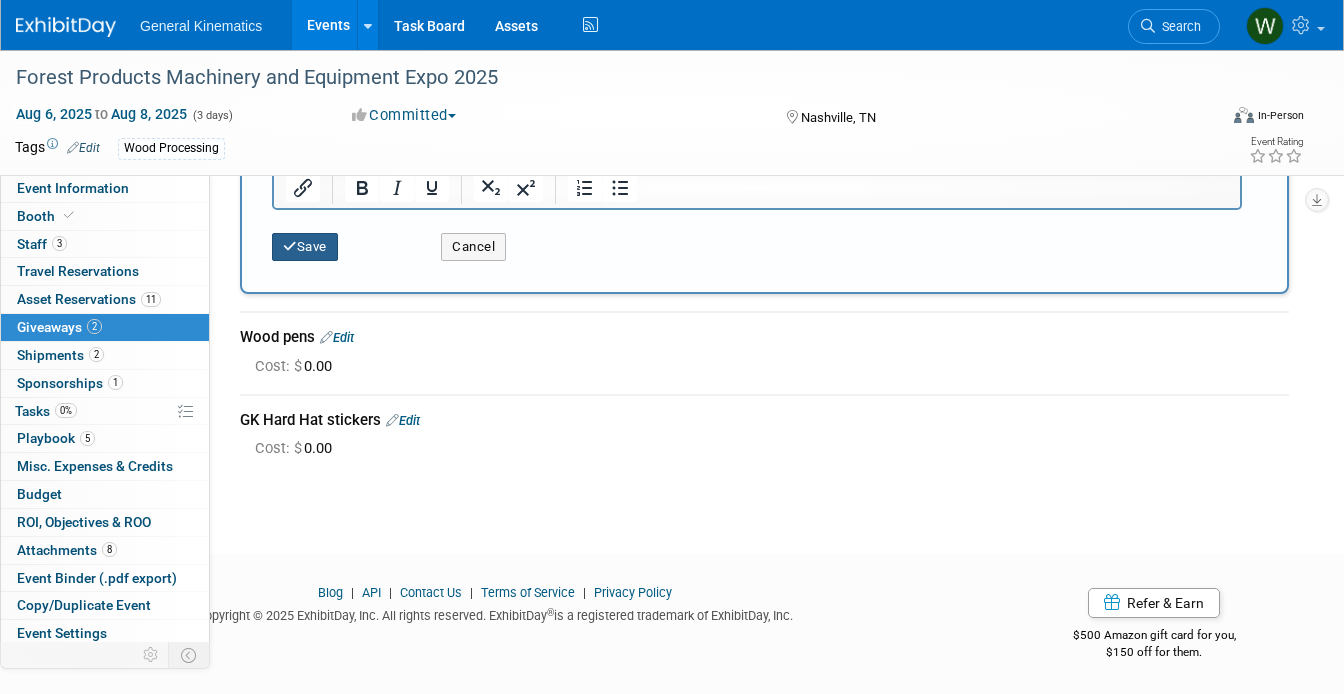 type on "Industry stickers" 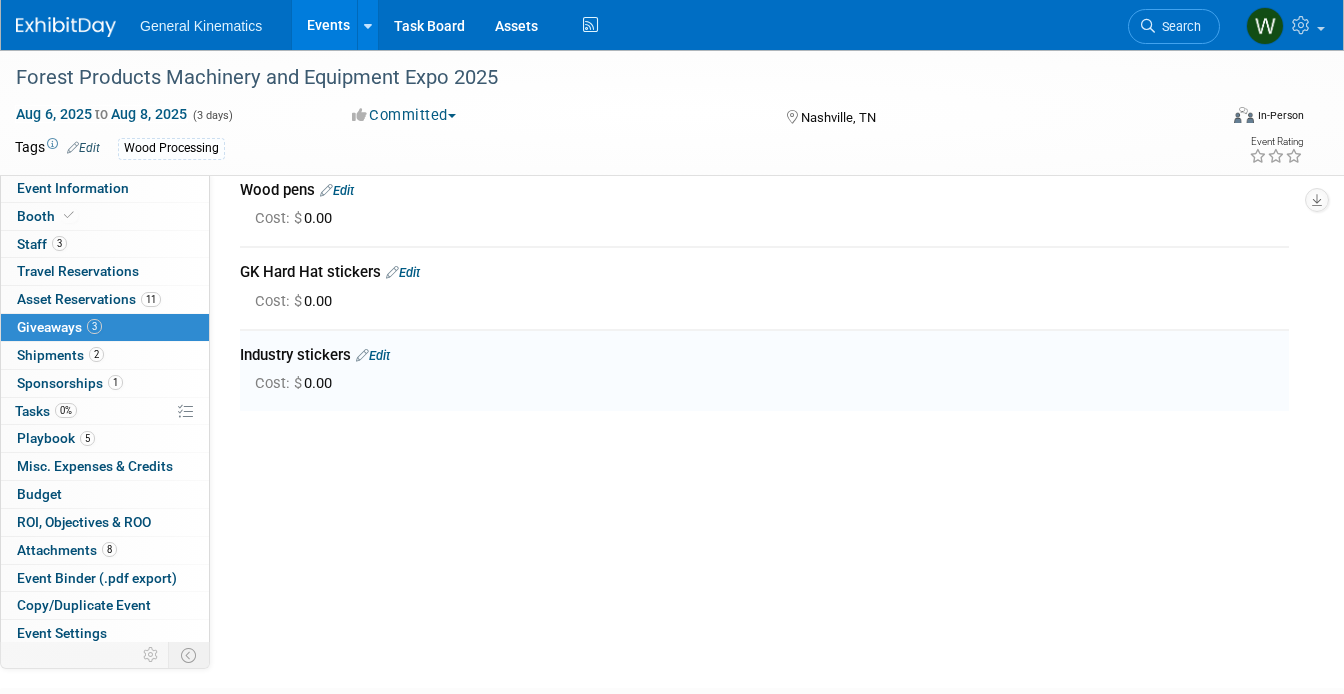 scroll, scrollTop: 0, scrollLeft: 0, axis: both 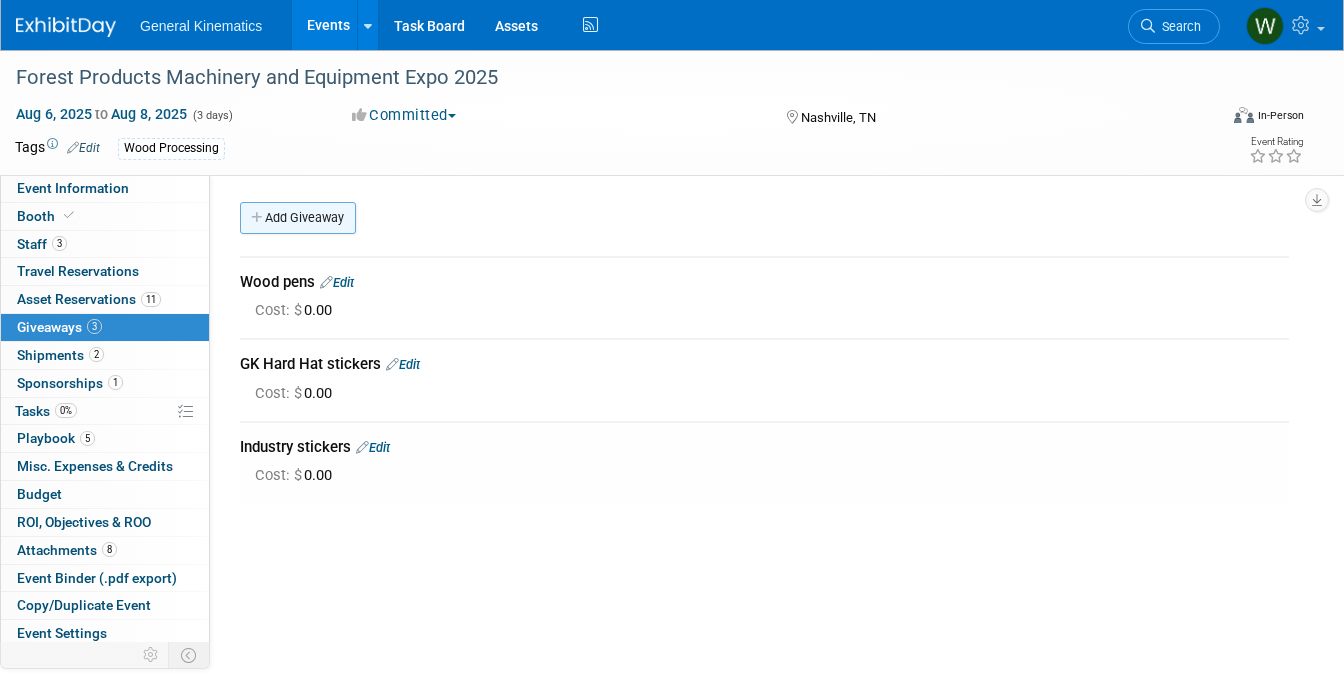 click on "Add Giveaway" at bounding box center [298, 218] 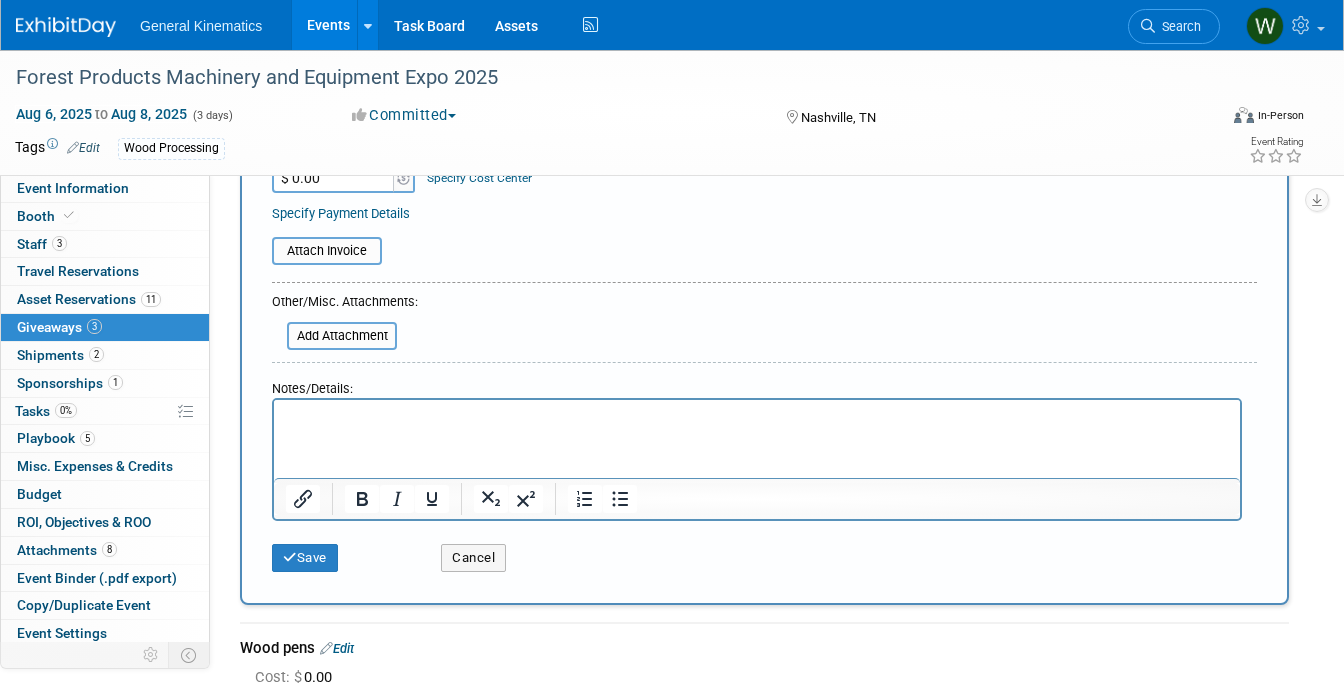 scroll, scrollTop: 433, scrollLeft: 0, axis: vertical 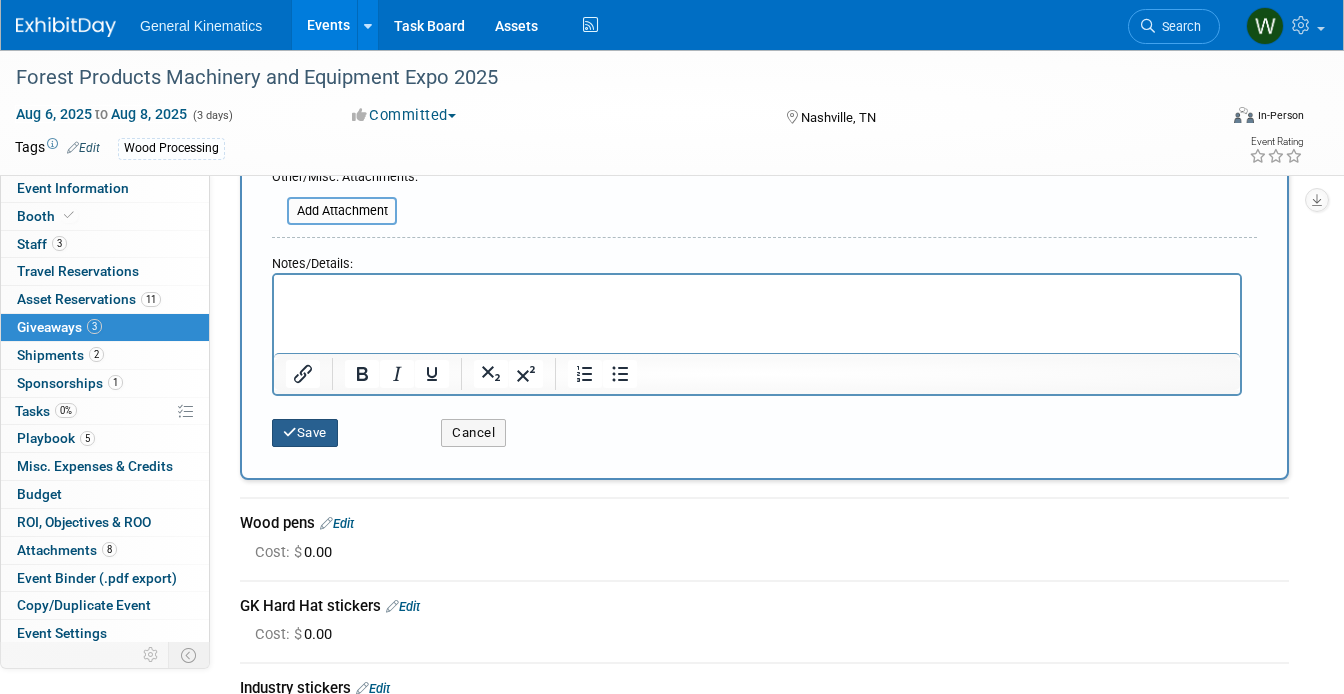 type on "Koozies" 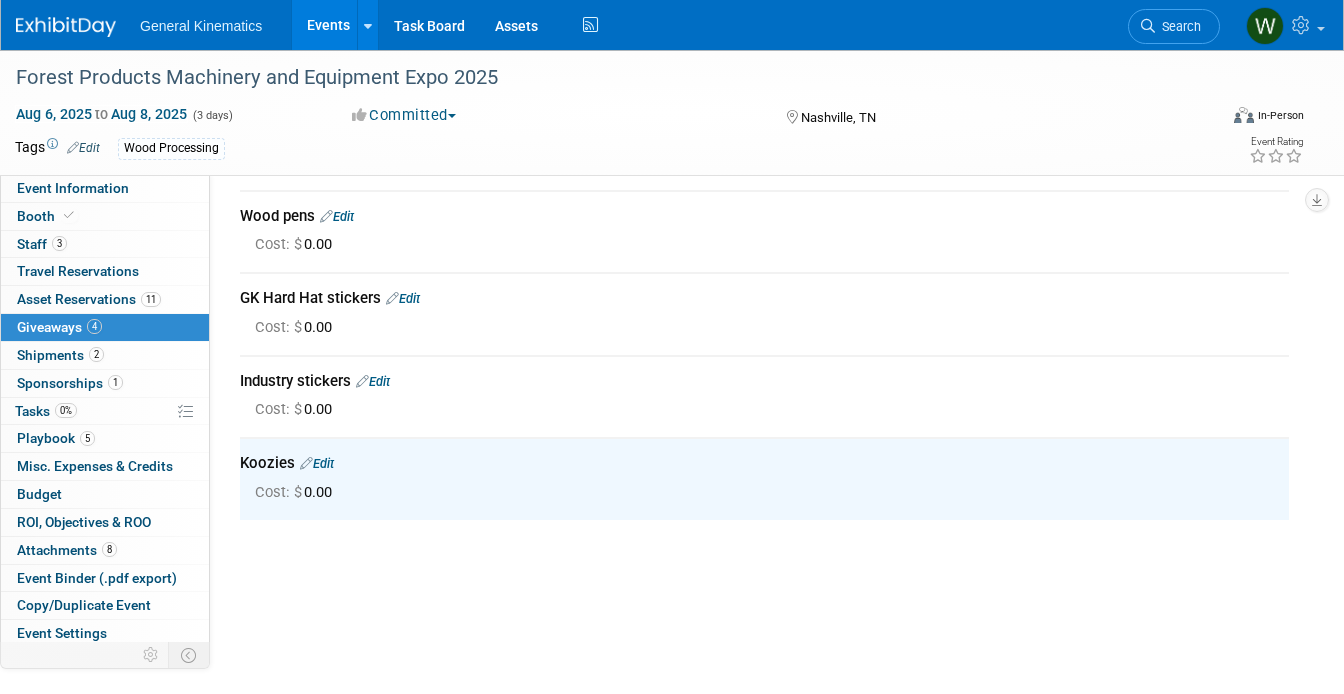 scroll, scrollTop: 0, scrollLeft: 0, axis: both 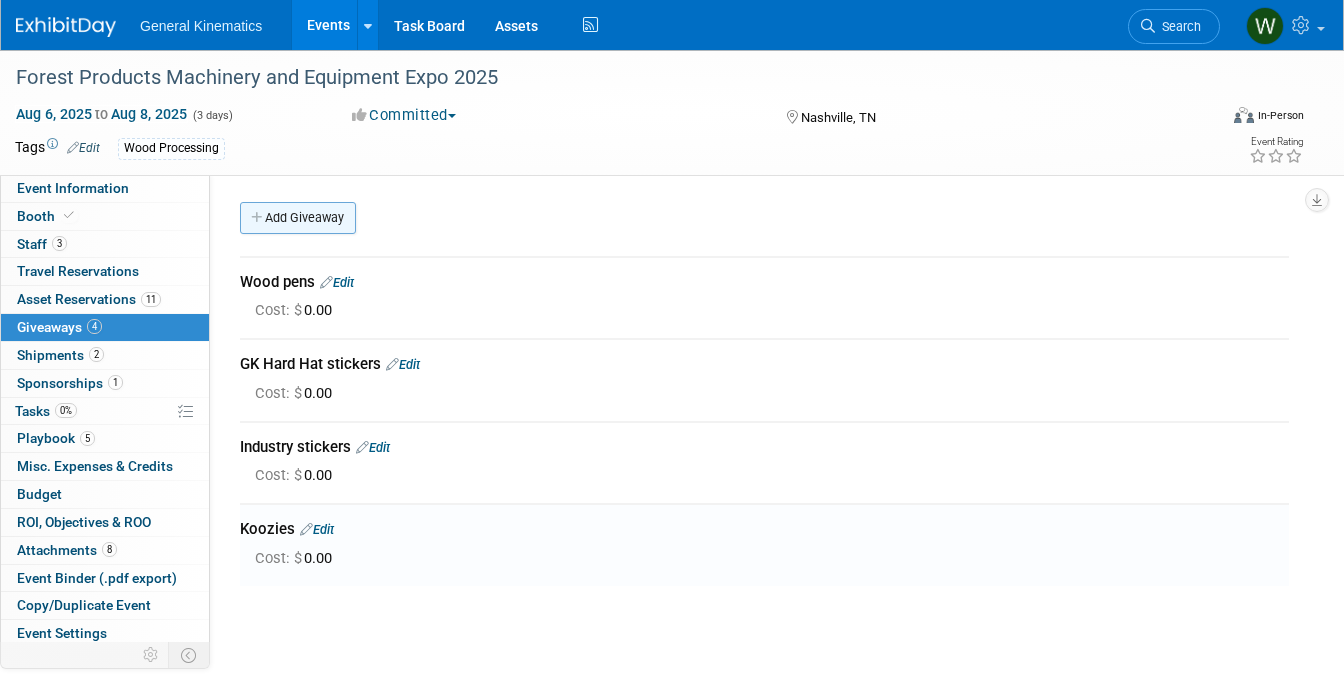 click on "Add Giveaway" at bounding box center [298, 218] 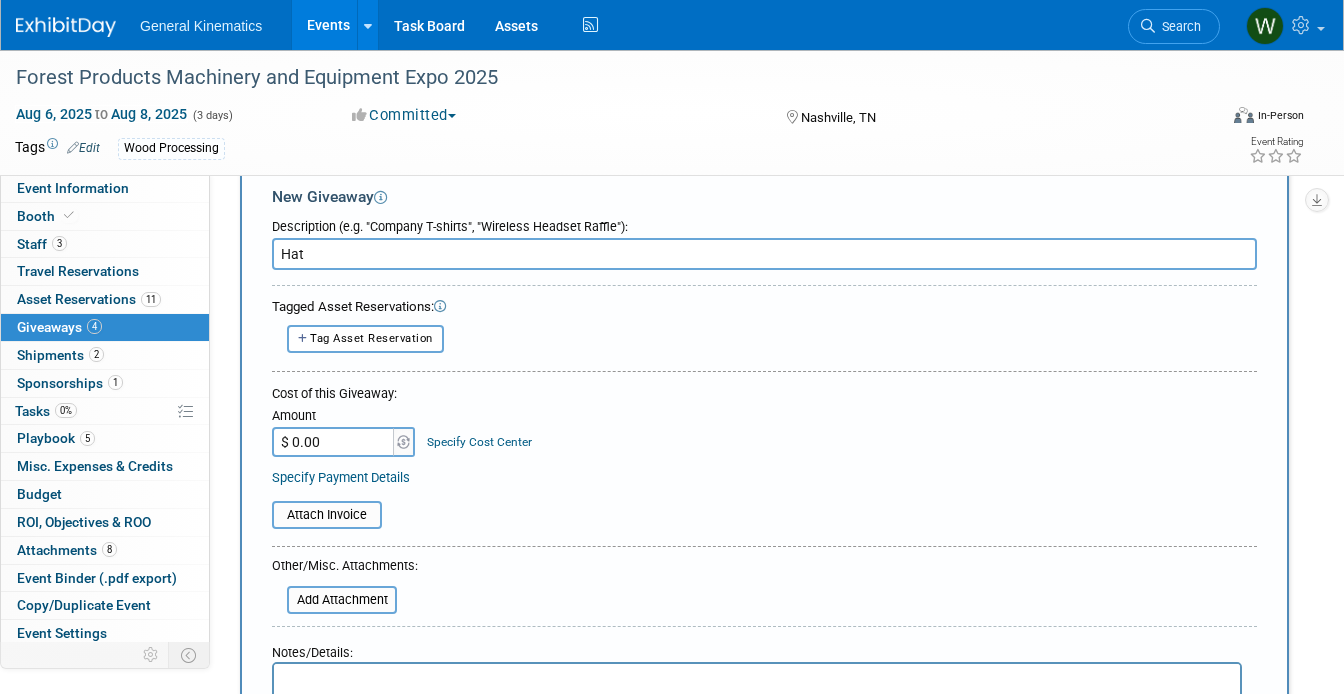 scroll, scrollTop: 45, scrollLeft: 0, axis: vertical 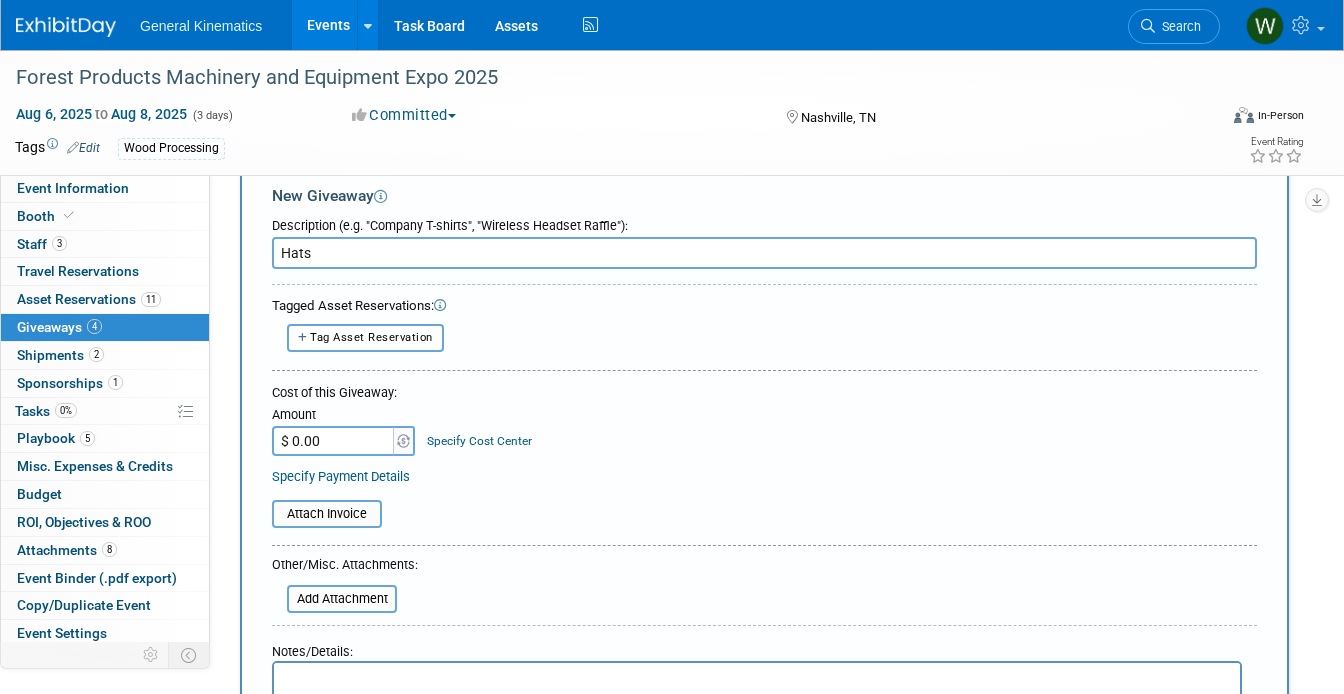 click on "Hats" at bounding box center (764, 253) 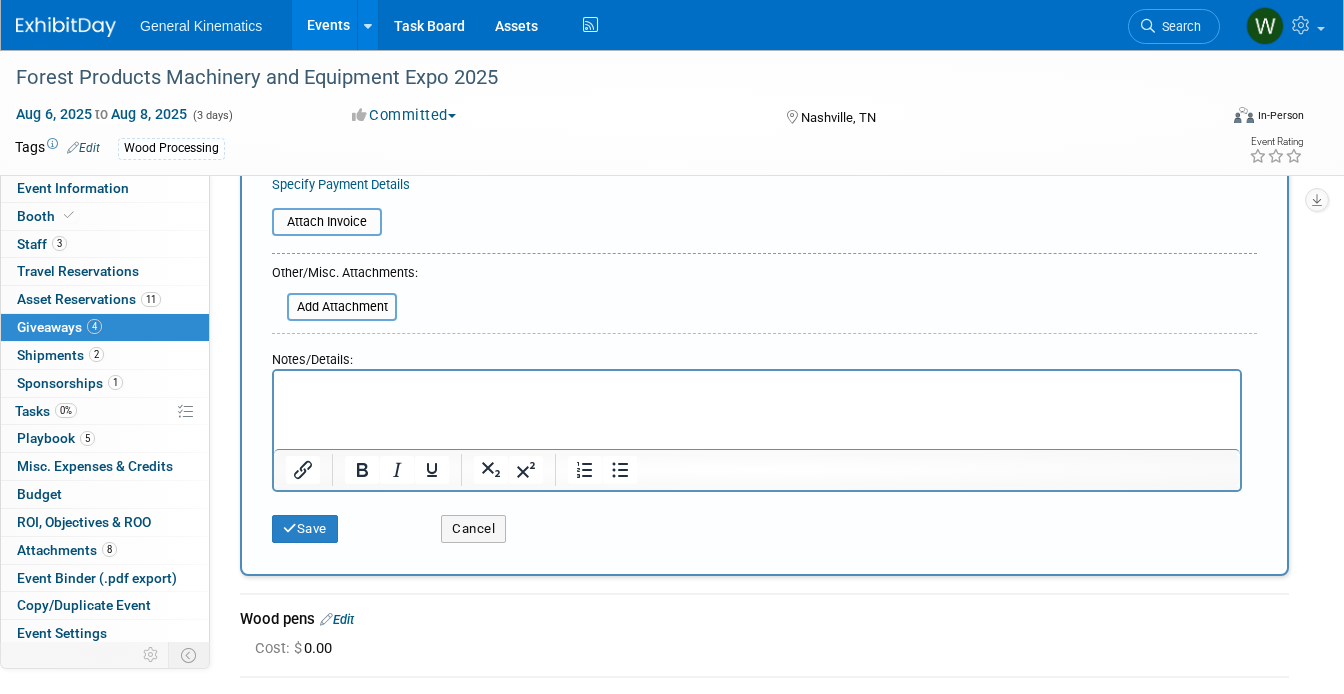 scroll, scrollTop: 386, scrollLeft: 0, axis: vertical 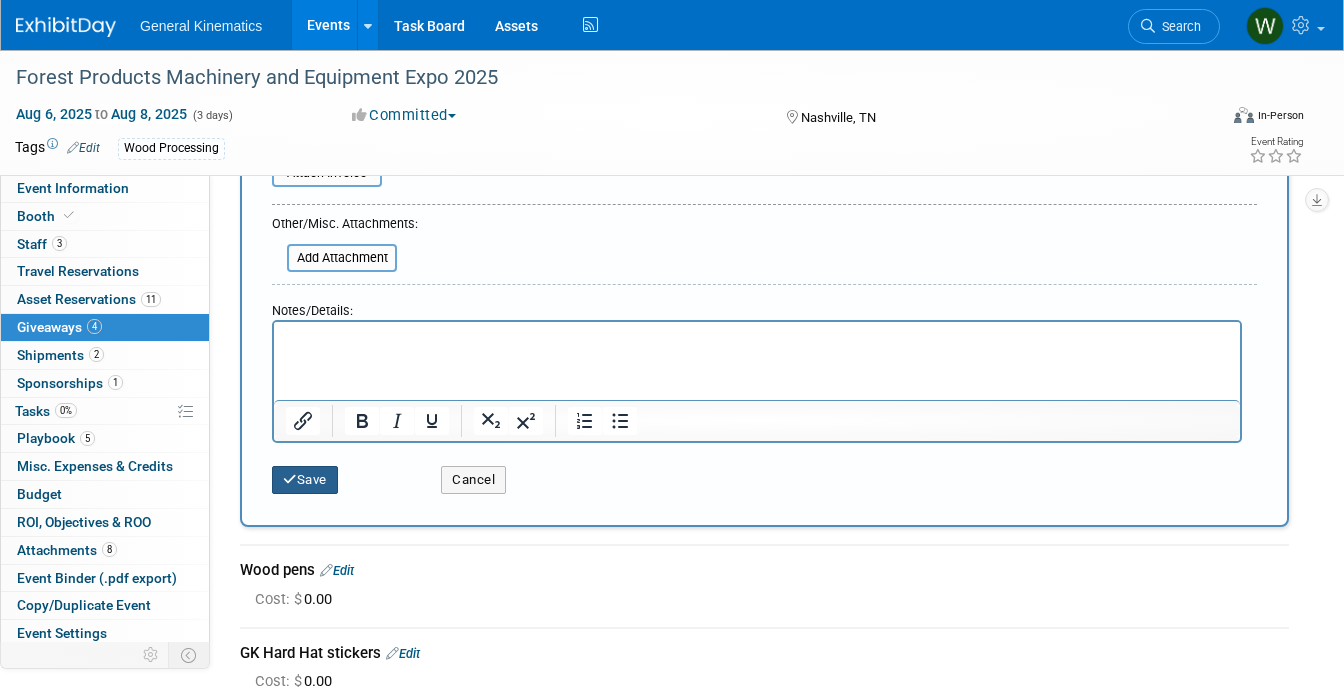 type on "GK System Hats" 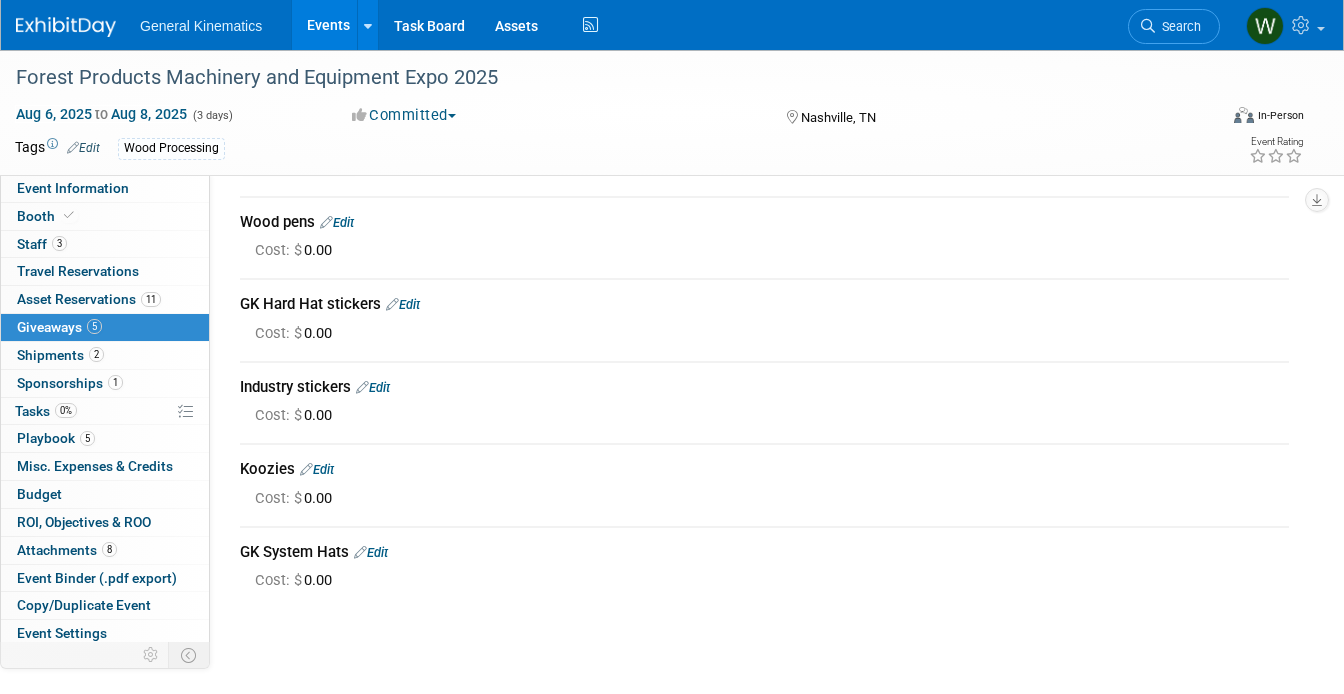 scroll, scrollTop: 77, scrollLeft: 0, axis: vertical 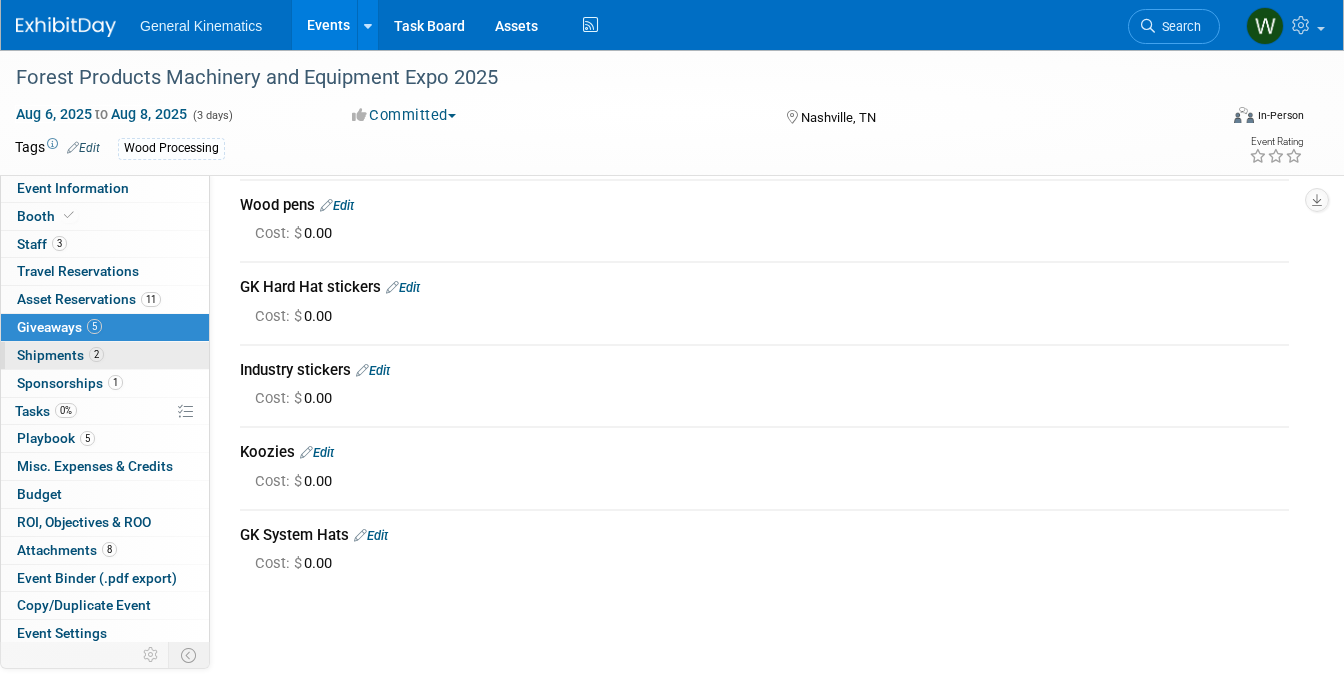 click on "2
Shipments 2" at bounding box center [105, 355] 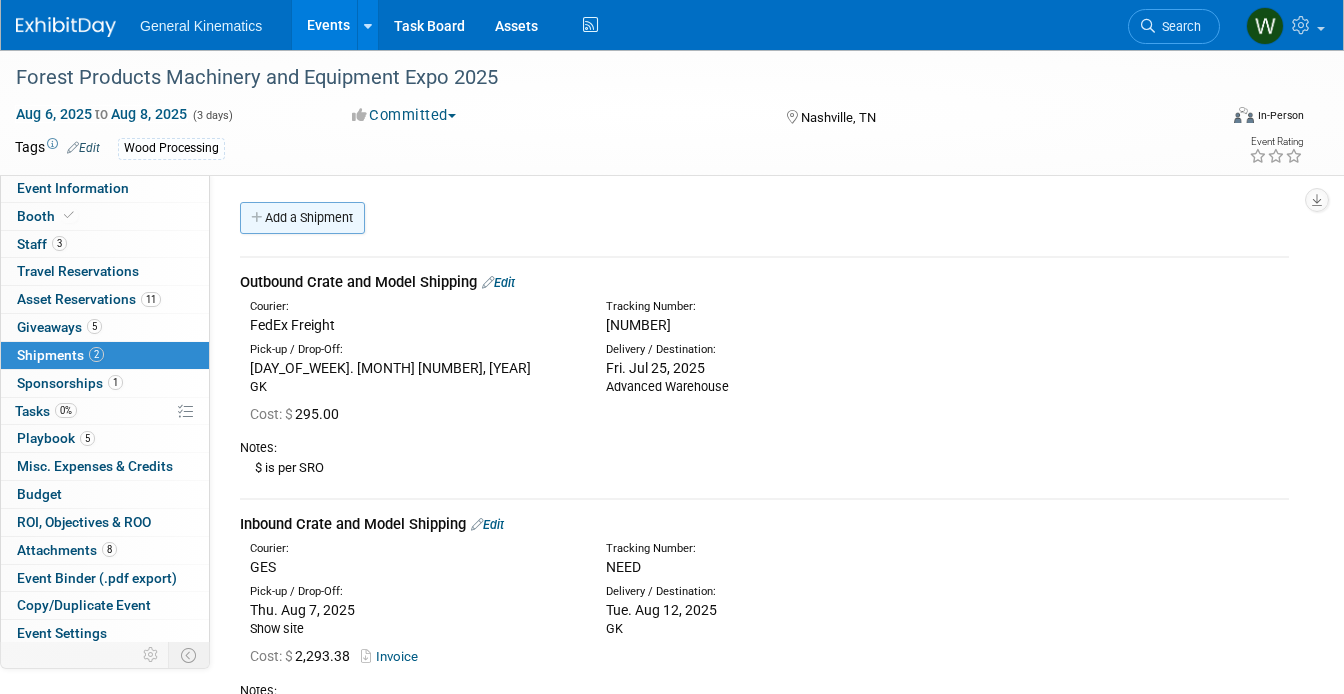 click on "Add a Shipment" at bounding box center (302, 218) 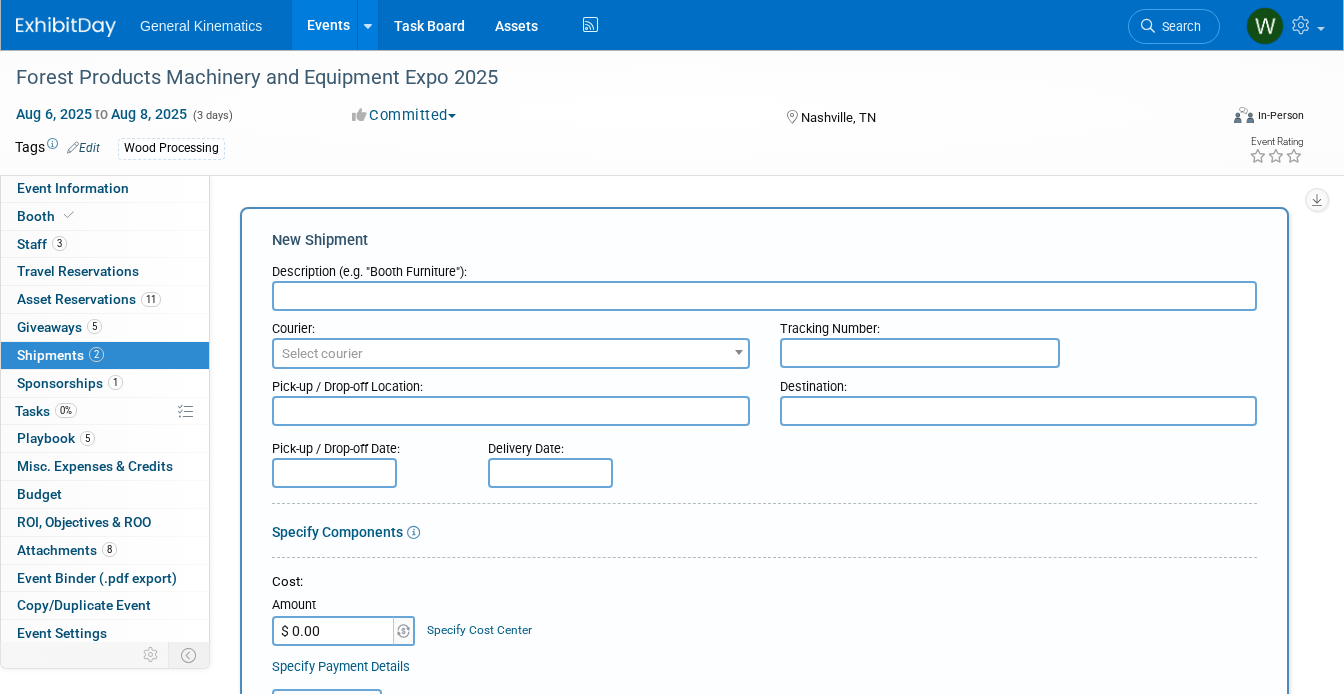 scroll, scrollTop: 0, scrollLeft: 0, axis: both 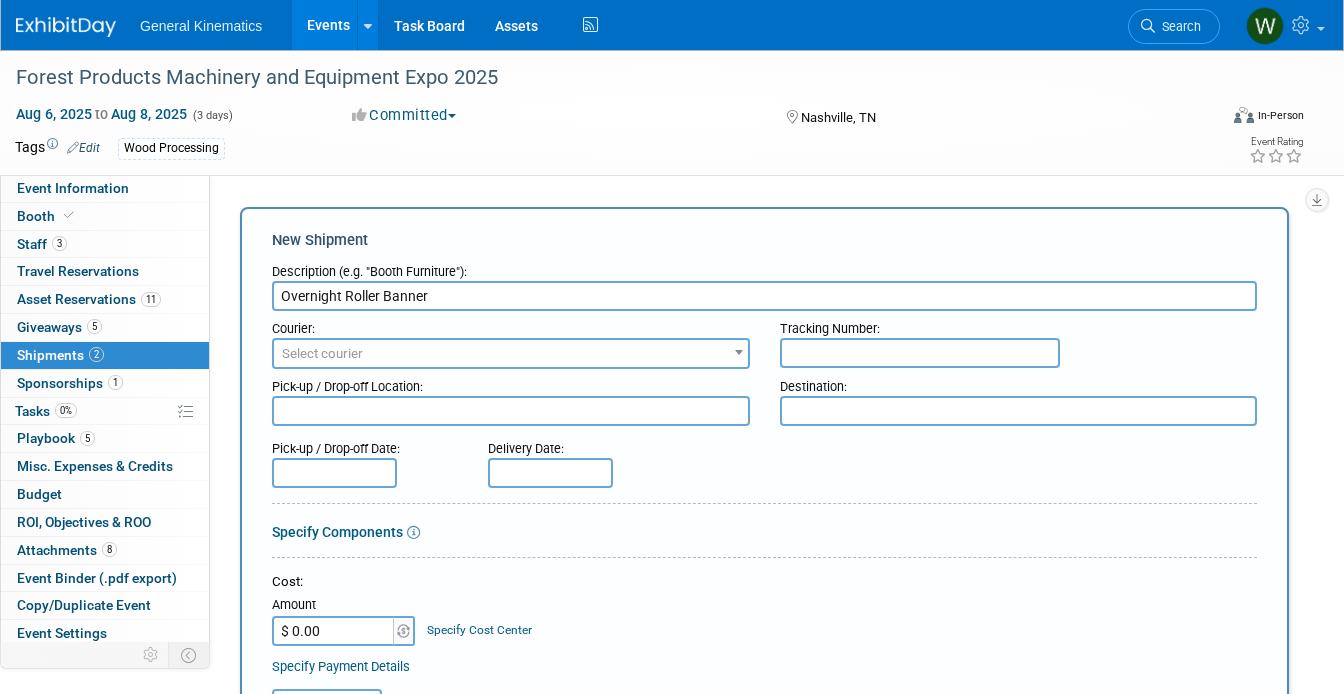 type on "Overnight Roller Banner" 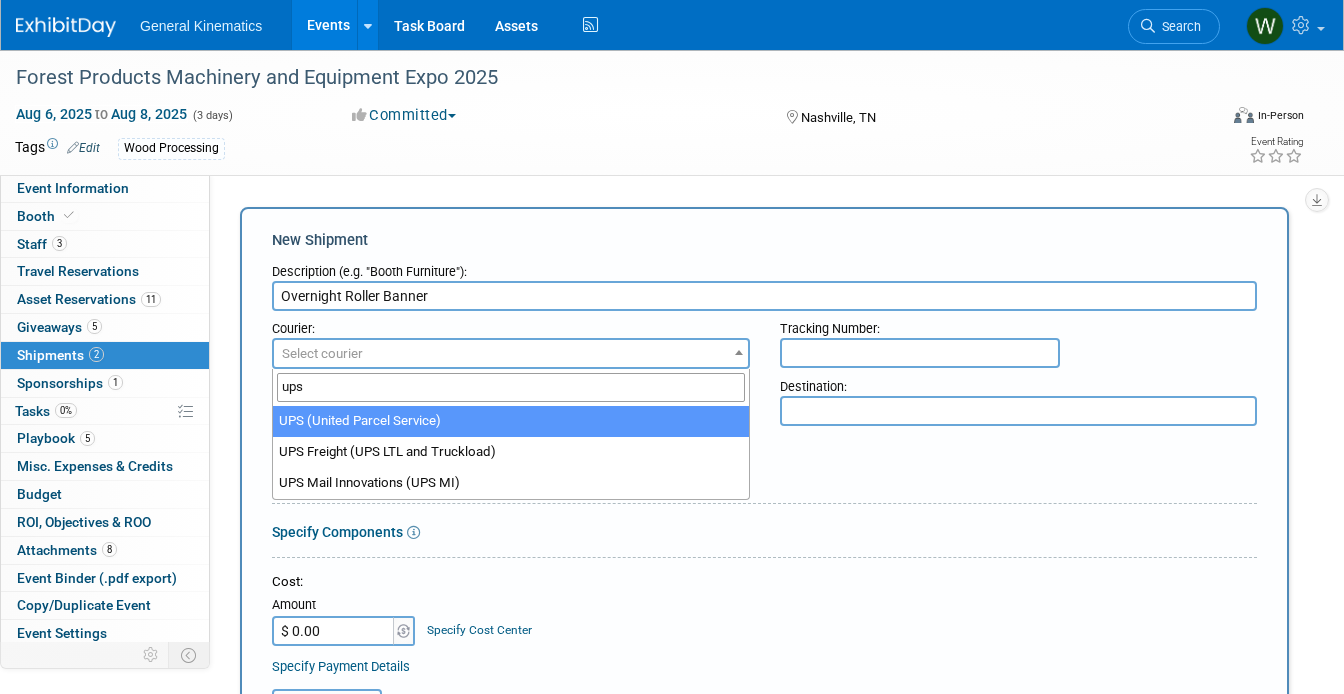 type on "ups" 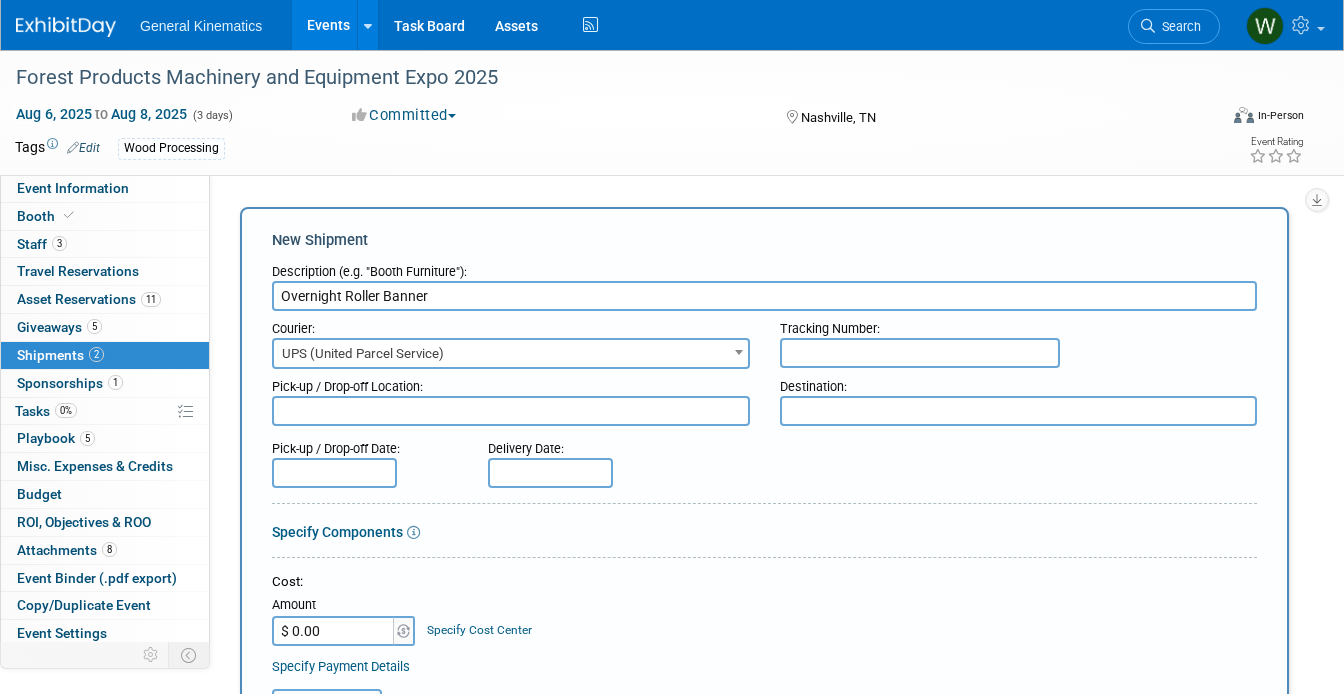 click at bounding box center [920, 353] 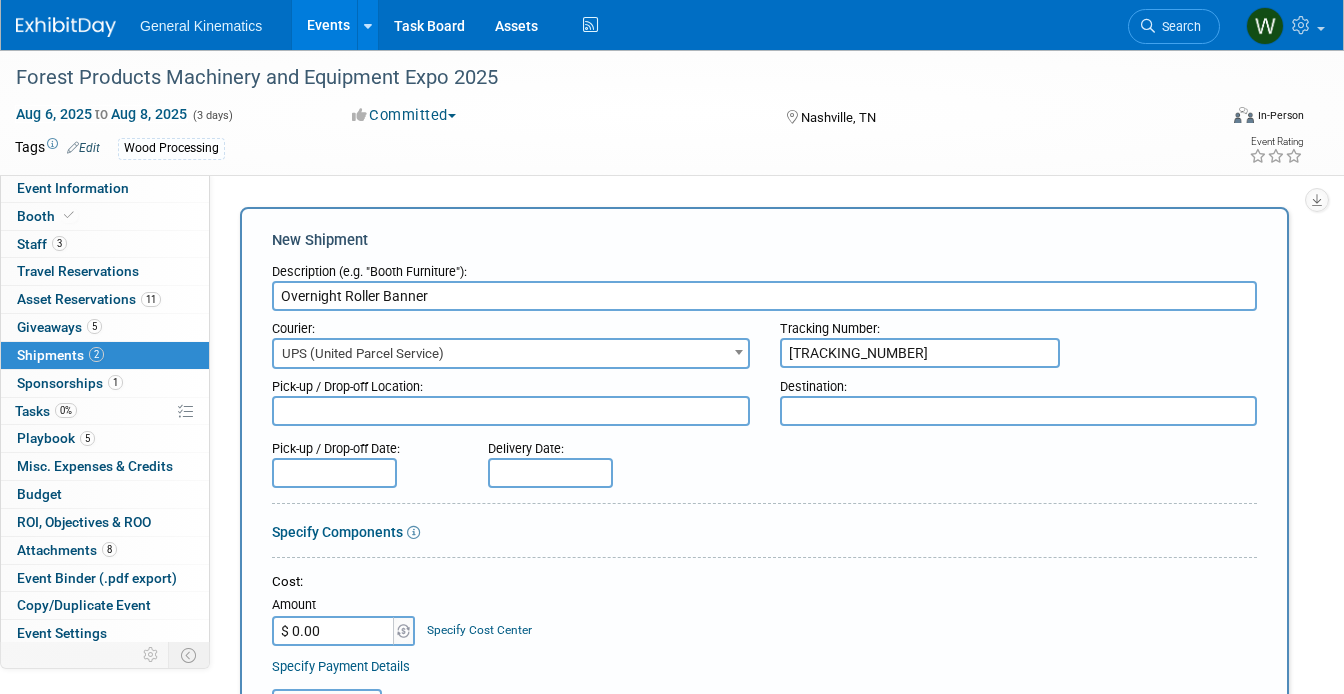 type on "[TRACKING_NUMBER]" 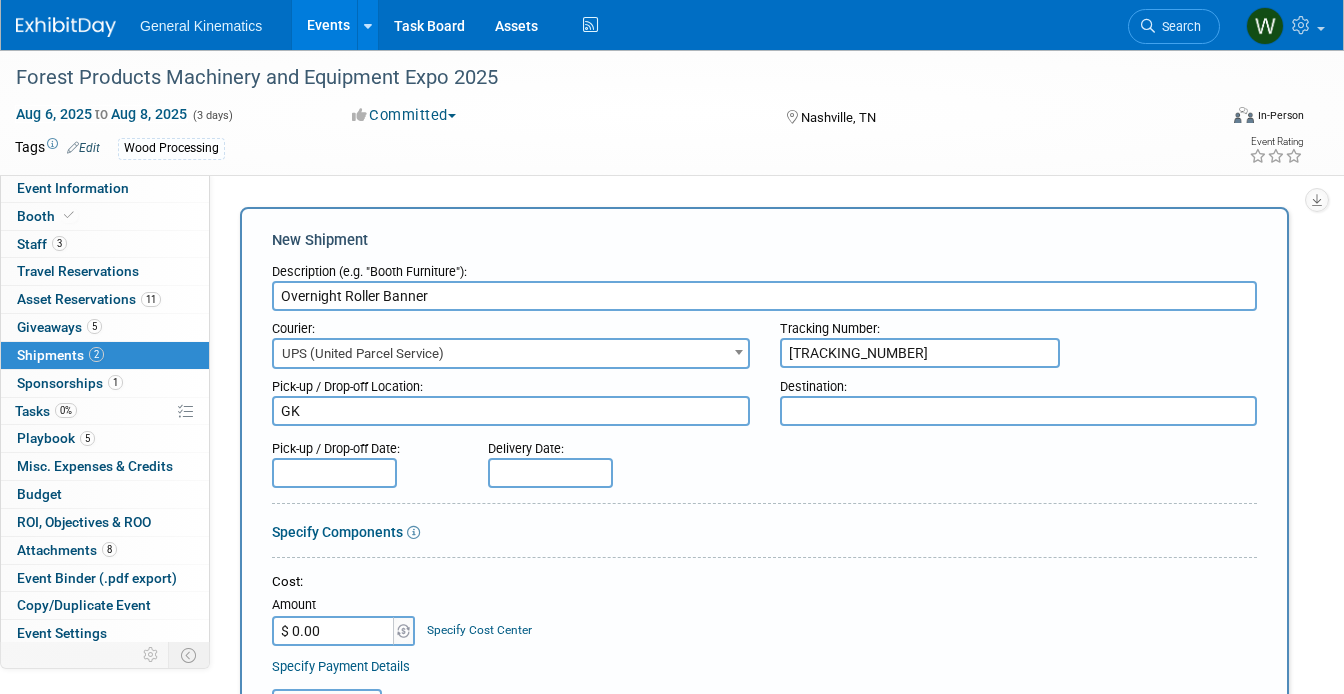 type on "GK" 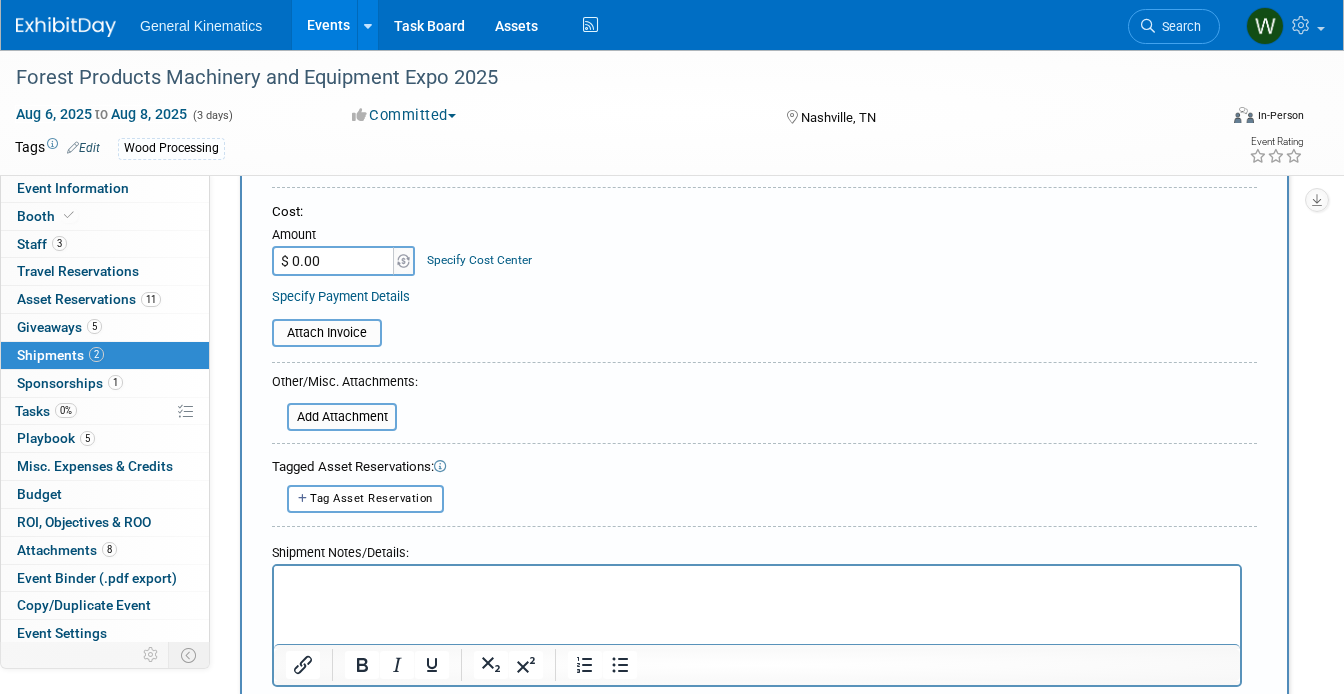 scroll, scrollTop: 372, scrollLeft: 0, axis: vertical 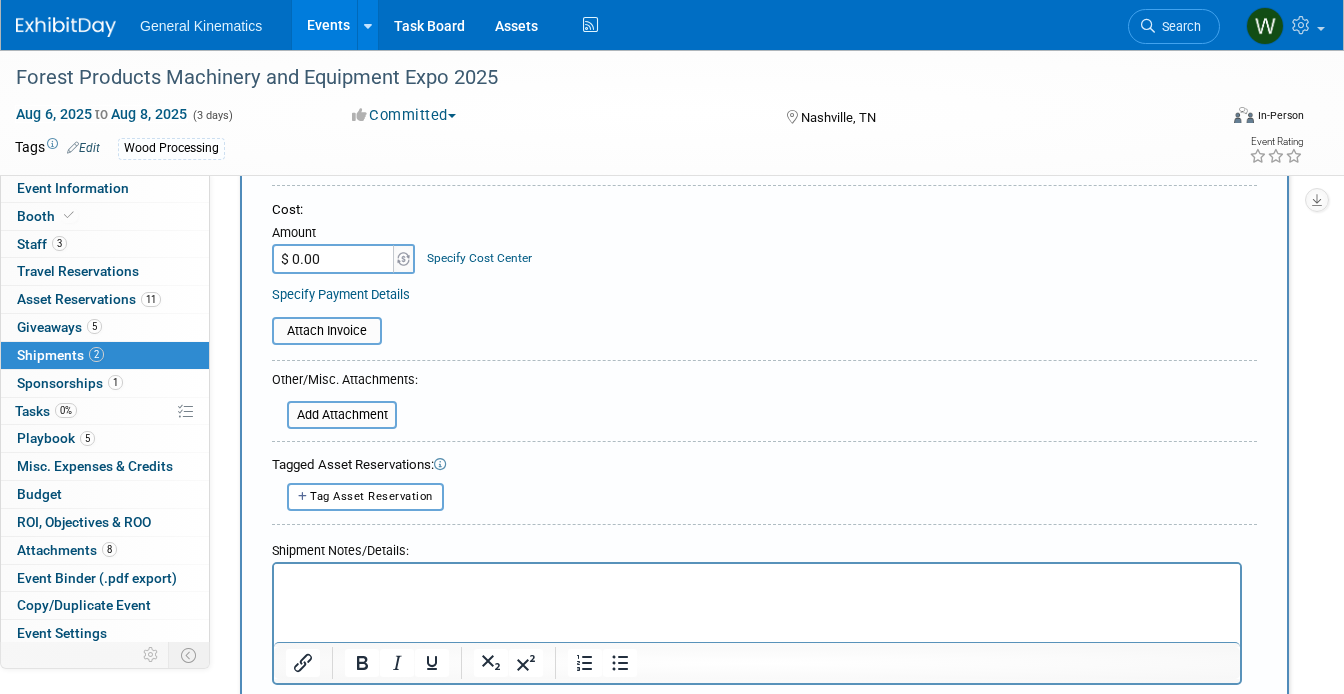 type on "Embassy Suites by Hilton Nashville Downtown" 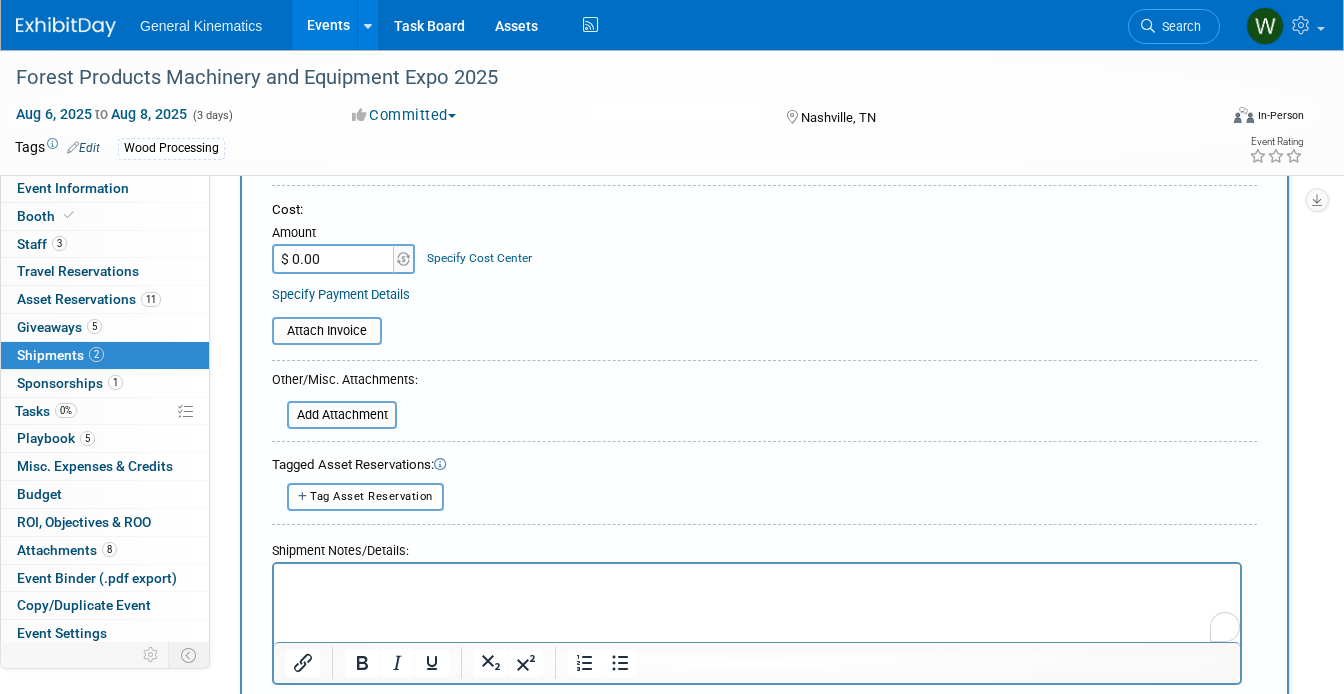 type 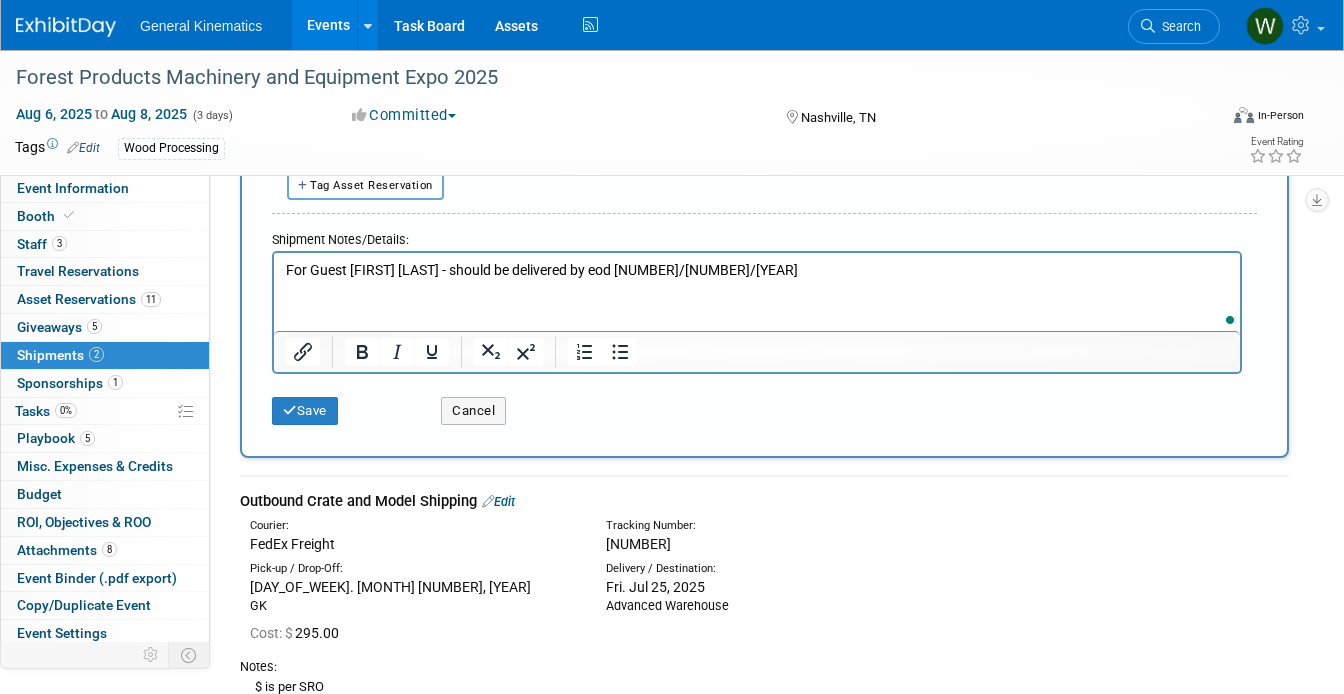 scroll, scrollTop: 684, scrollLeft: 0, axis: vertical 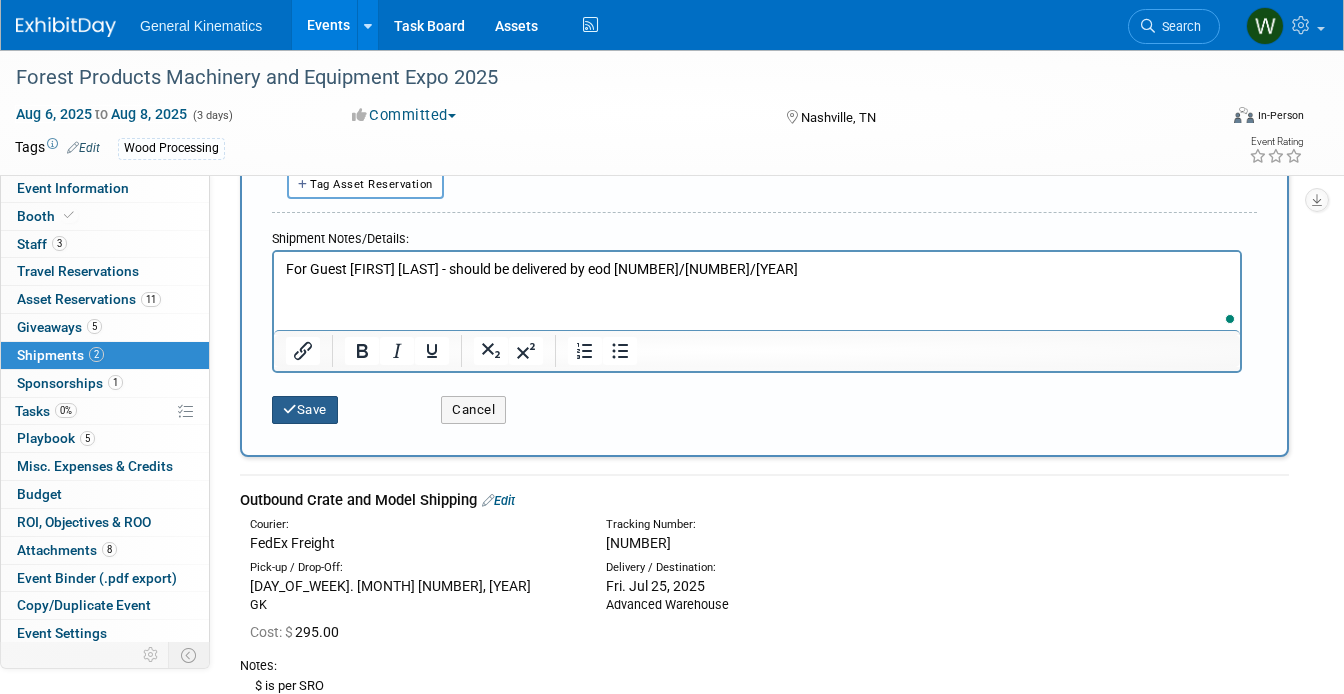 click on "Save" at bounding box center [305, 410] 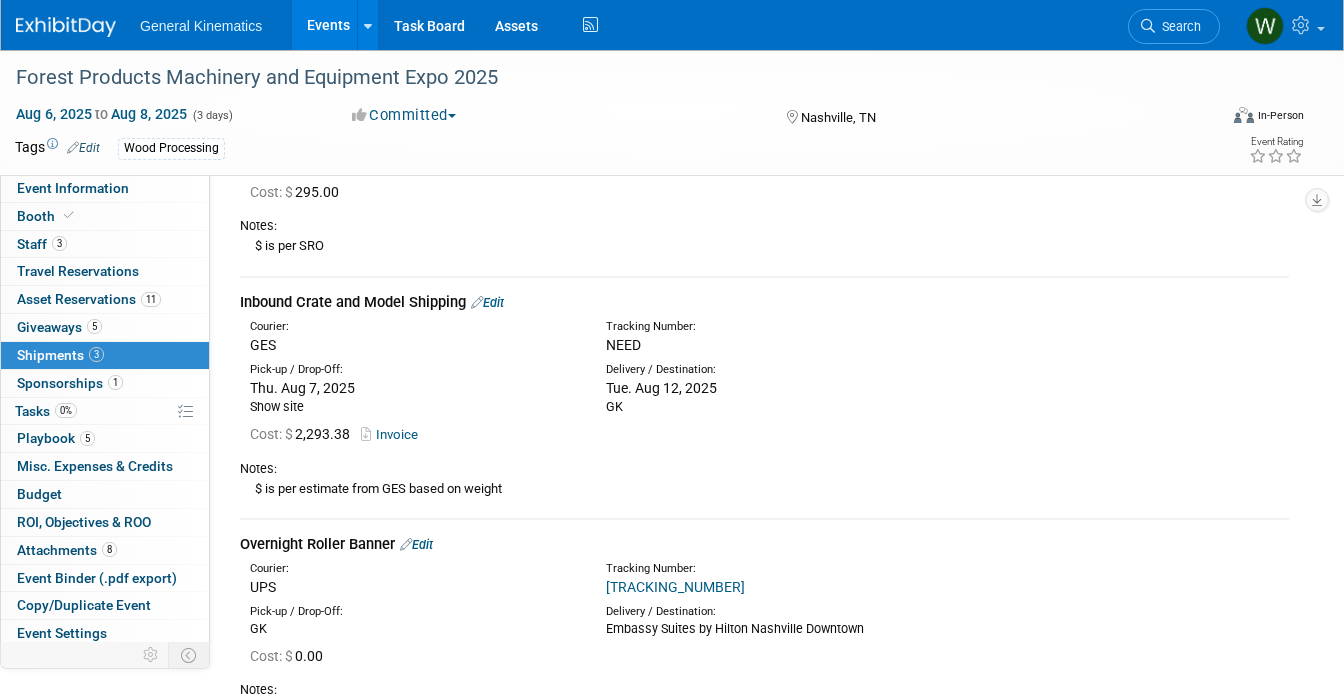 scroll, scrollTop: 225, scrollLeft: 0, axis: vertical 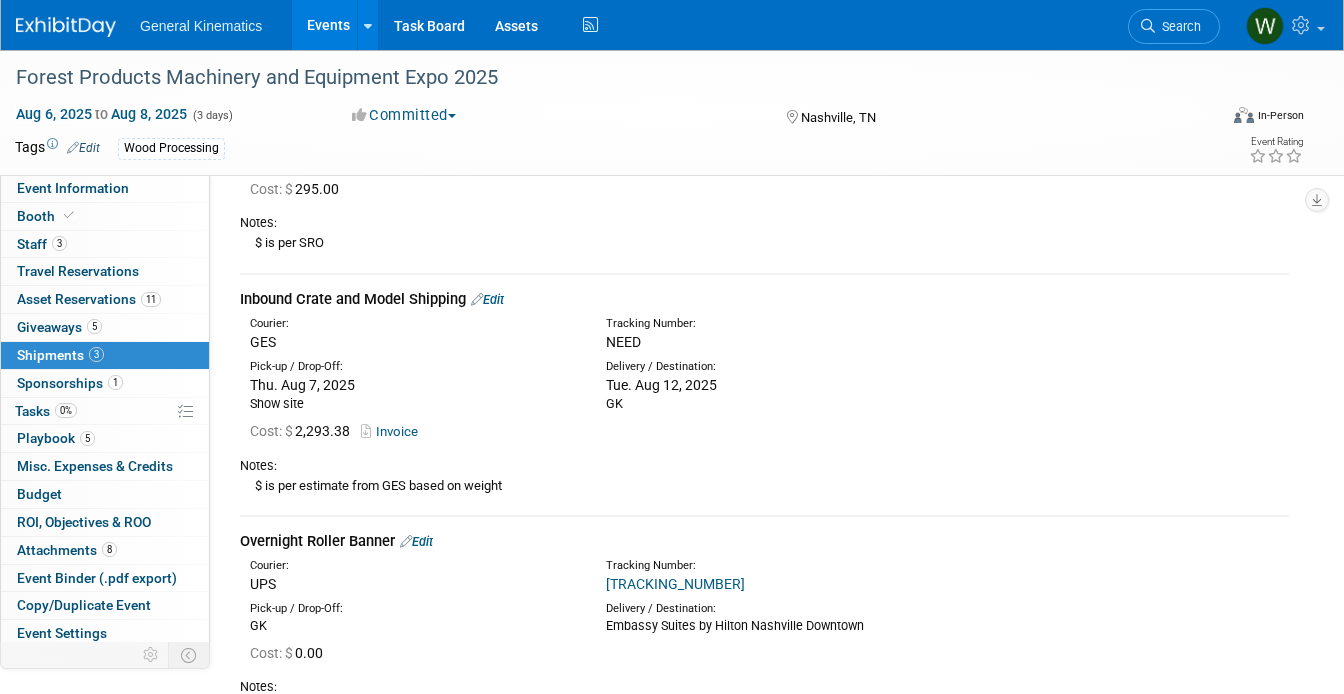click on "Edit" at bounding box center (416, 541) 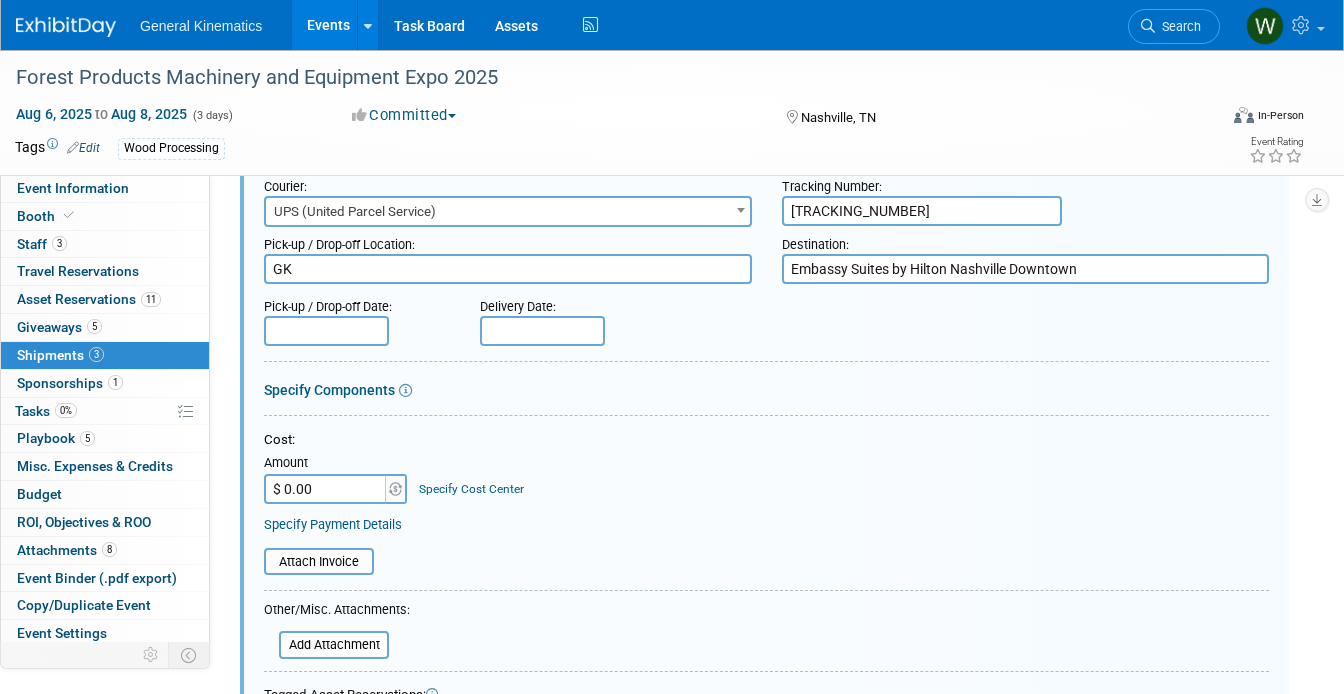 scroll, scrollTop: 0, scrollLeft: 0, axis: both 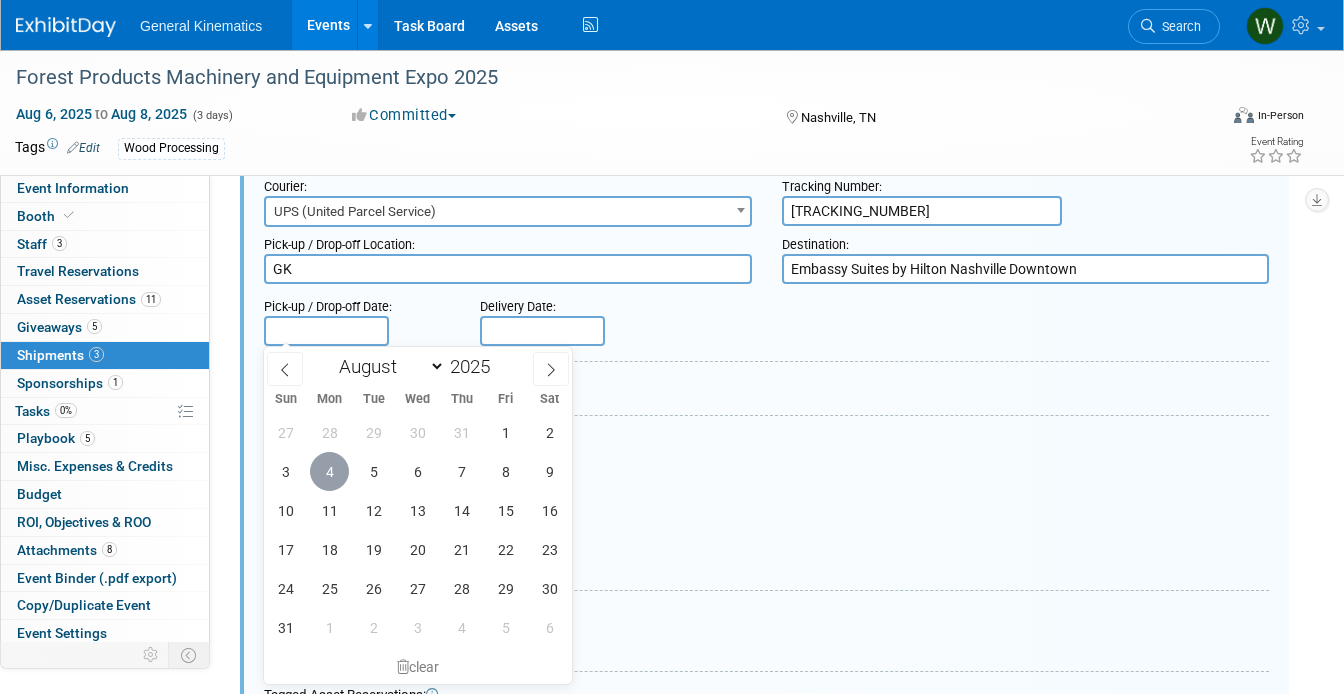 click on "4" at bounding box center (329, 471) 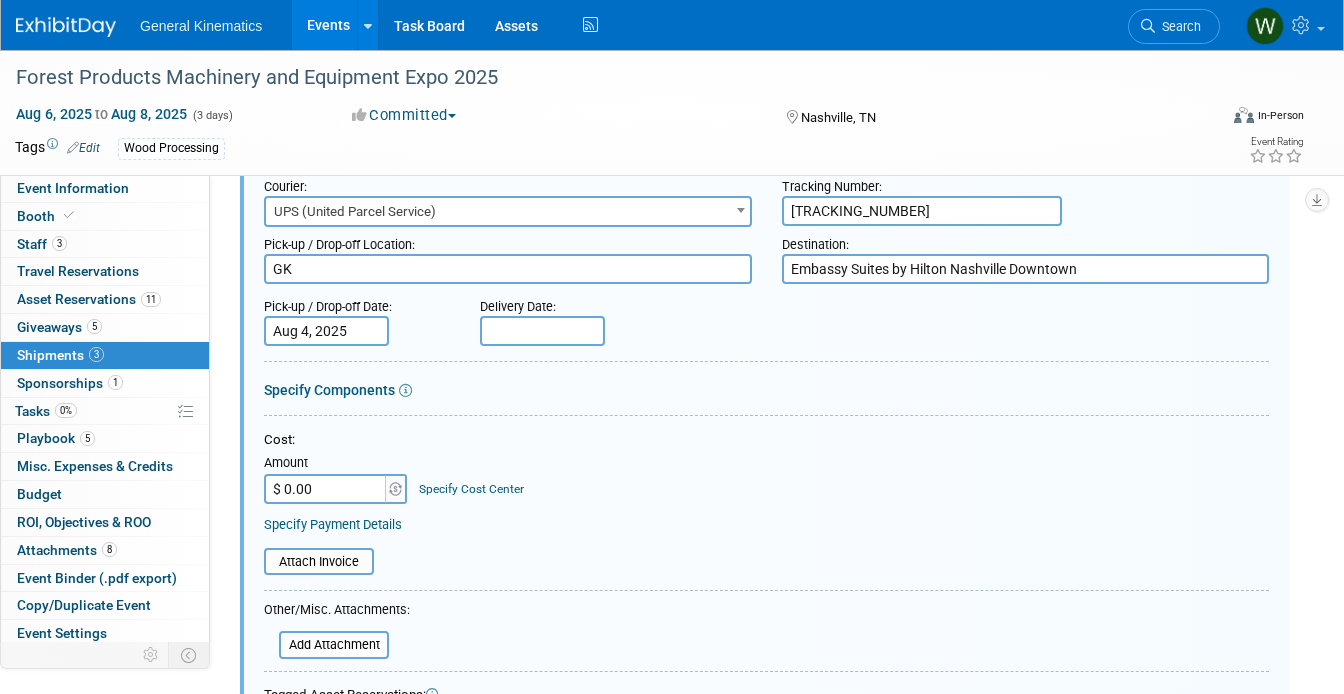 click at bounding box center [542, 331] 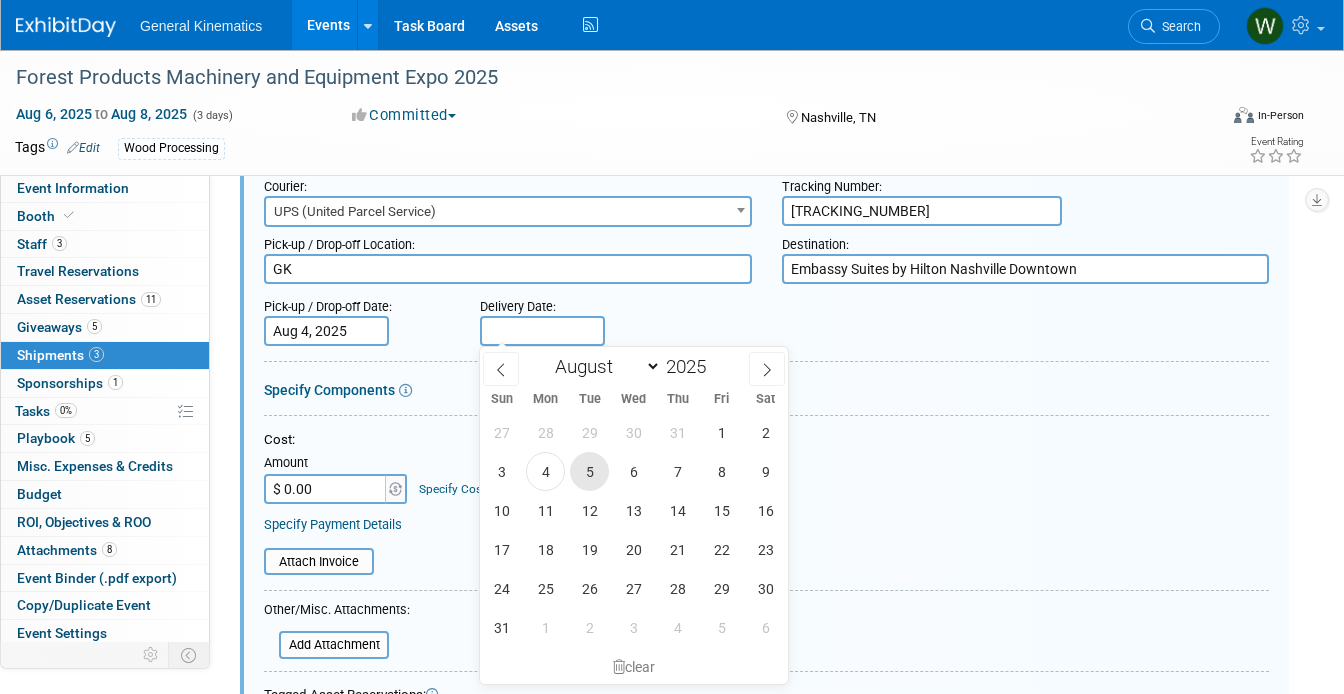 click on "5" at bounding box center (589, 471) 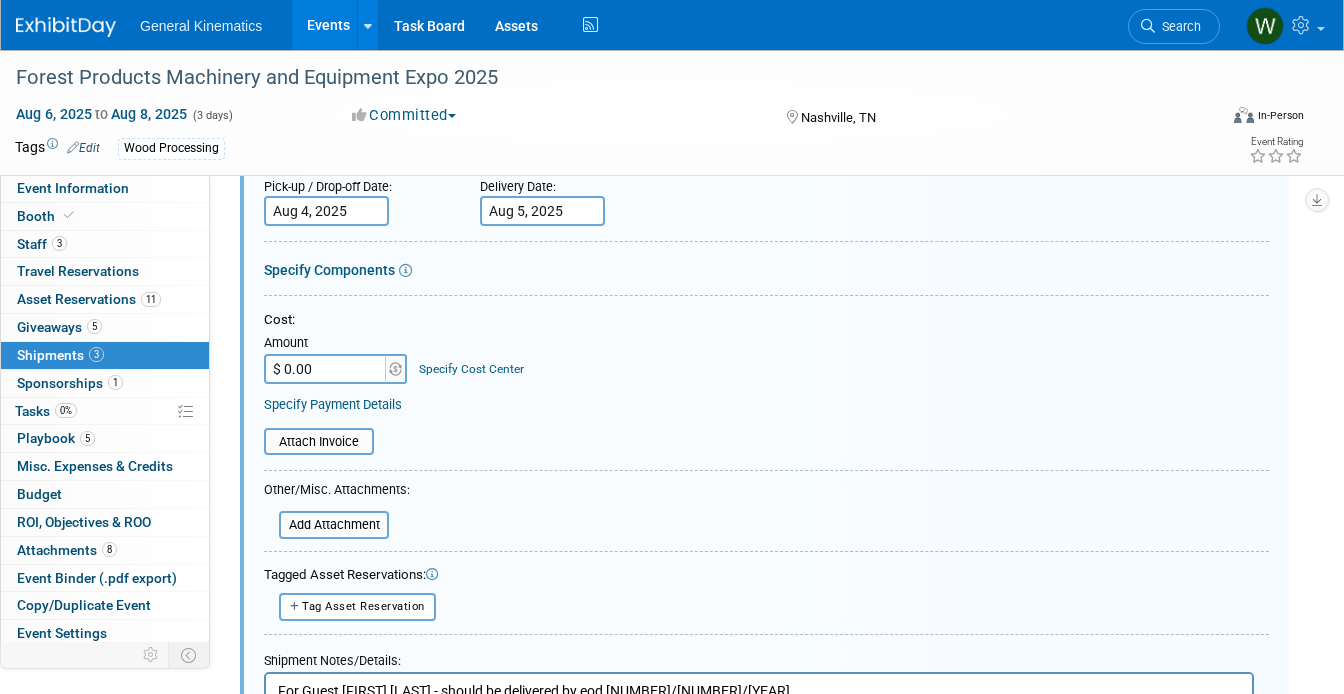 scroll, scrollTop: 763, scrollLeft: 0, axis: vertical 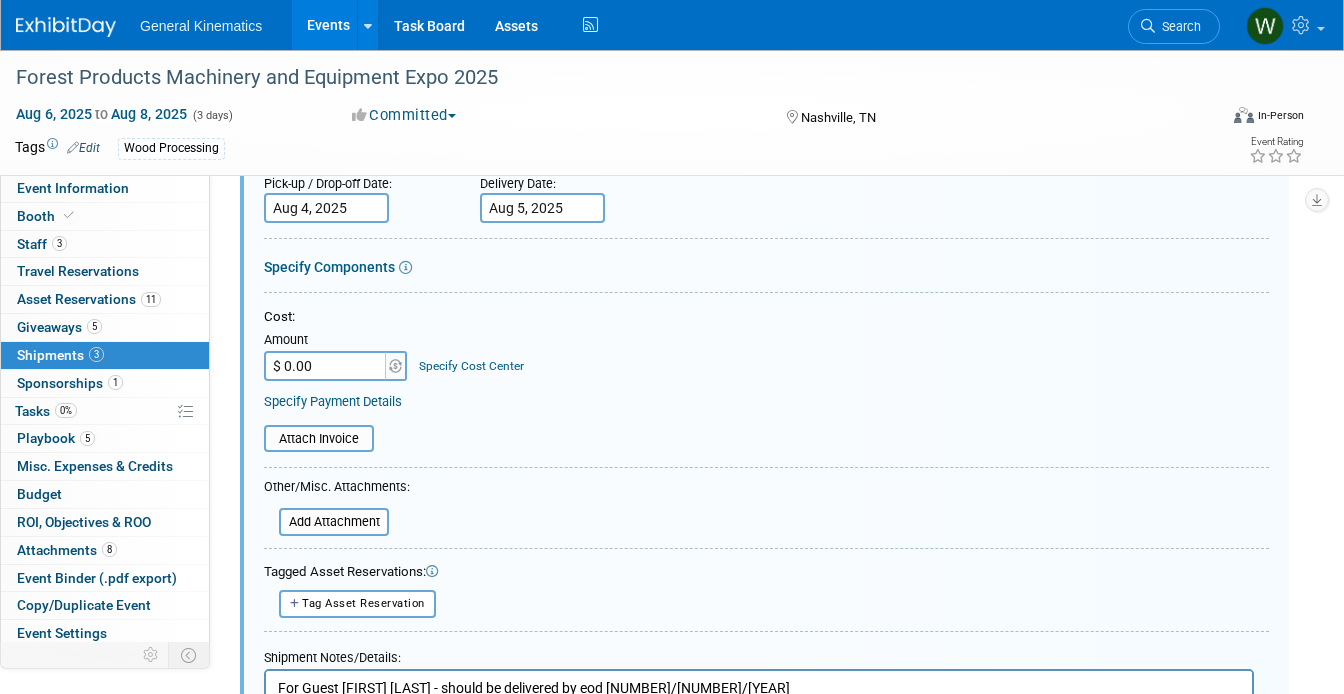 click on "$ 0.00" at bounding box center (326, 366) 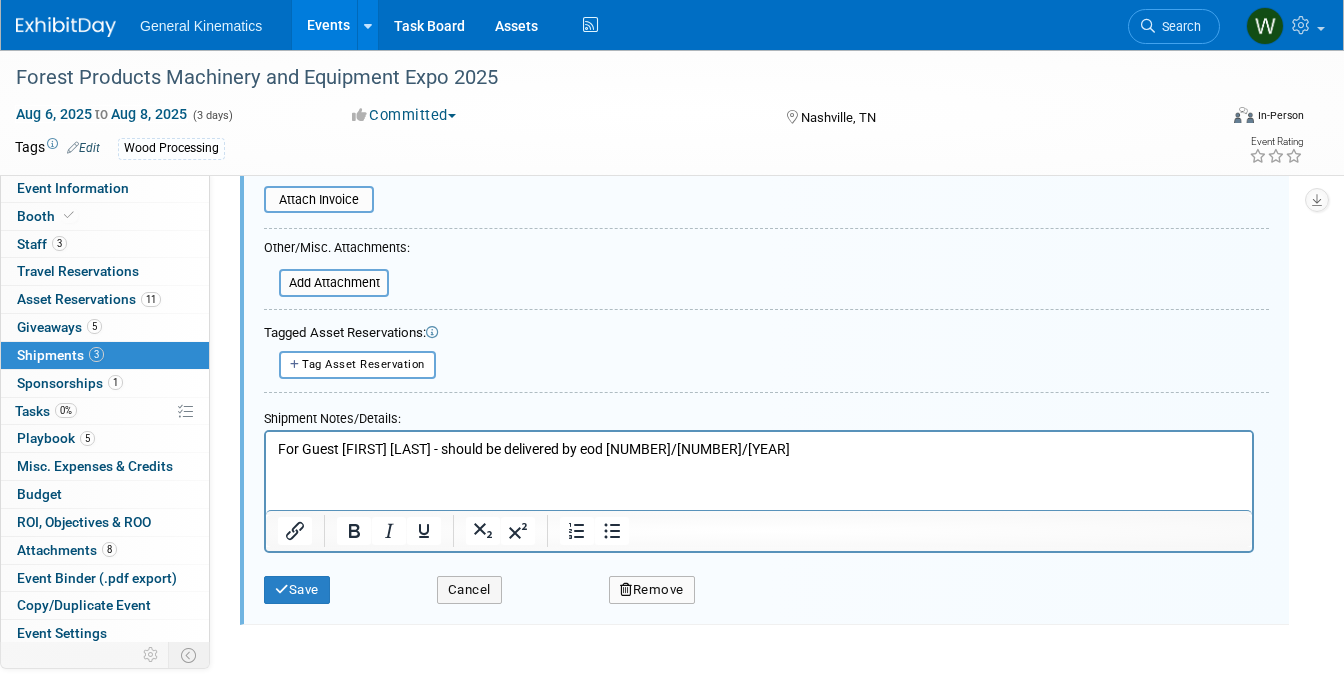 scroll, scrollTop: 1147, scrollLeft: 0, axis: vertical 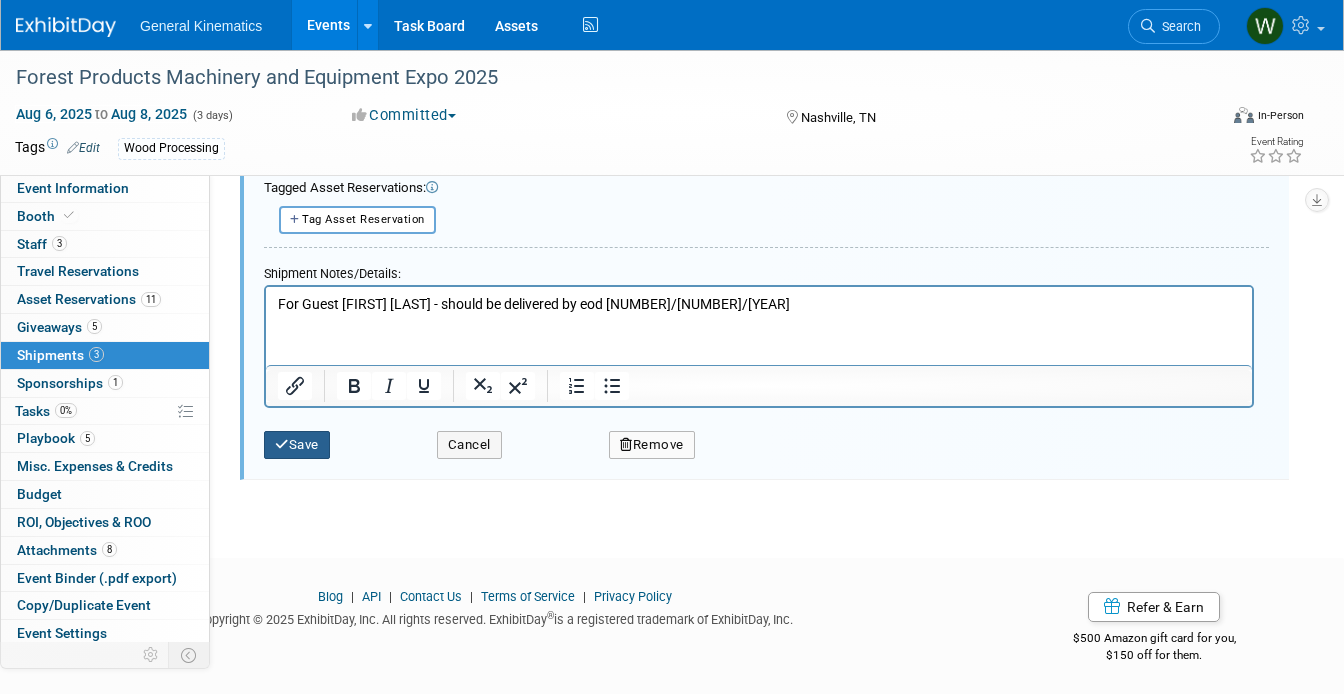 type on "$ 240.00" 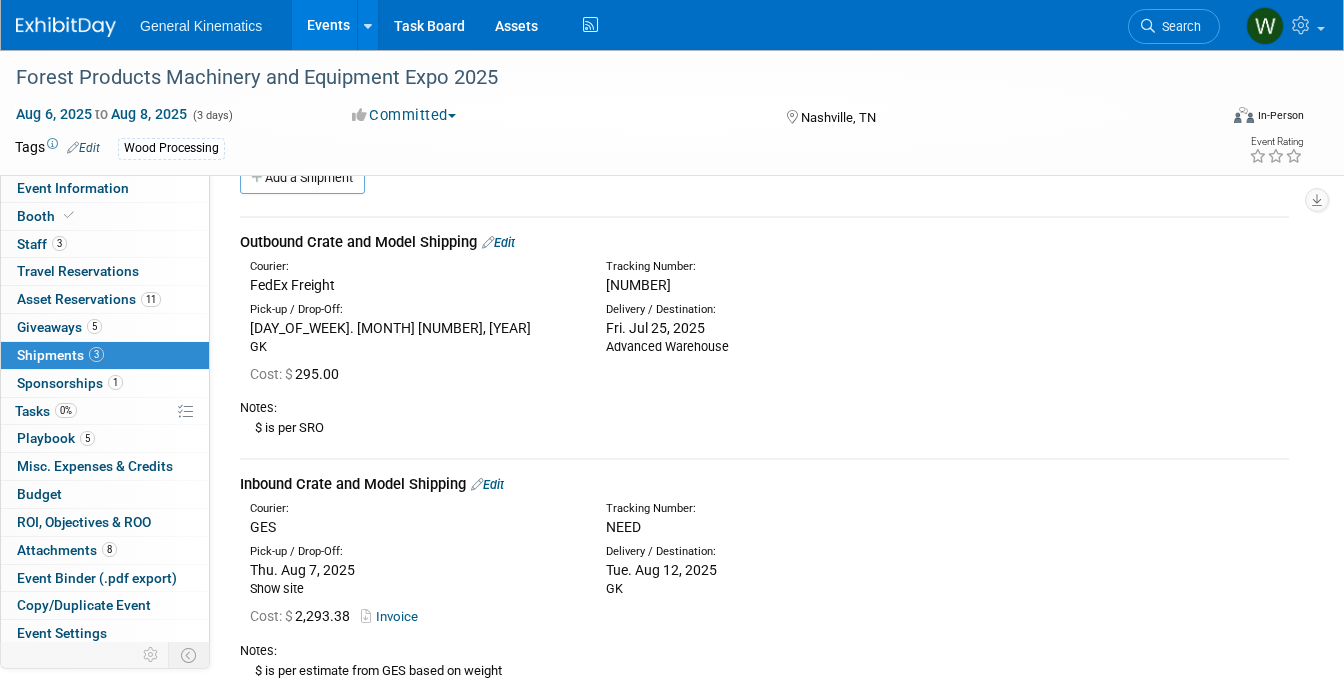 scroll, scrollTop: 0, scrollLeft: 0, axis: both 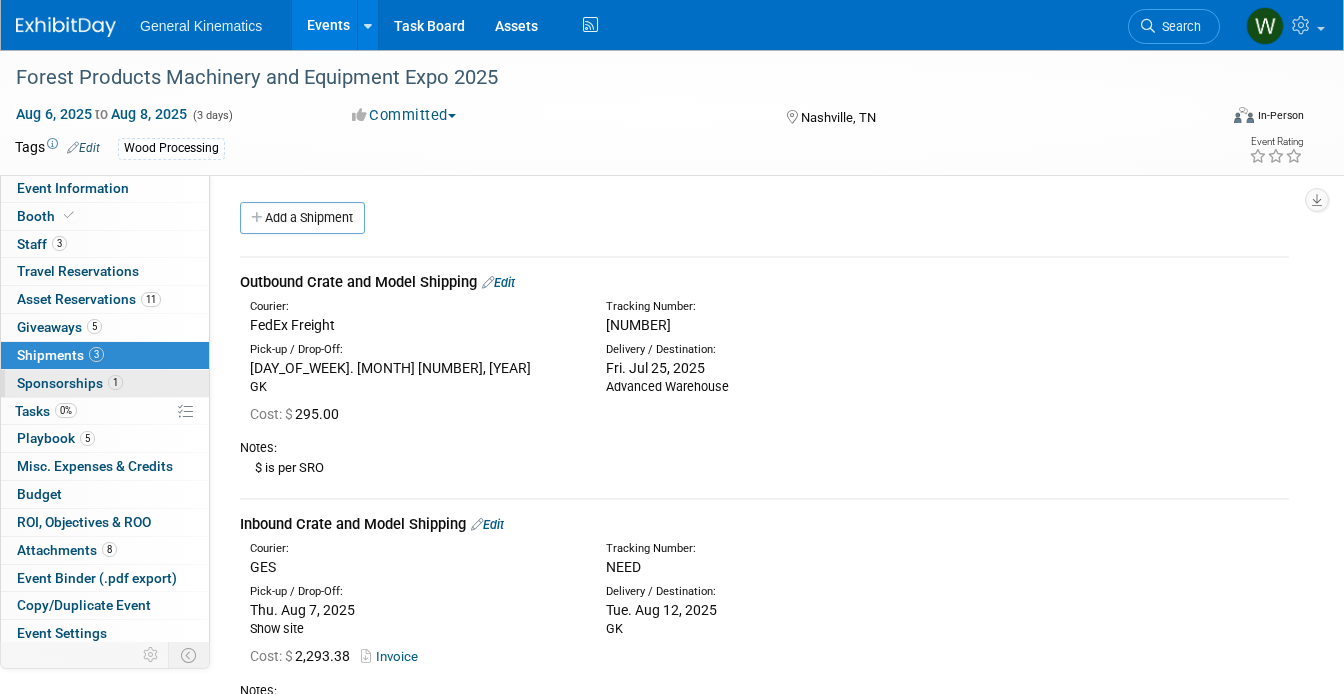 click on "1" at bounding box center [115, 382] 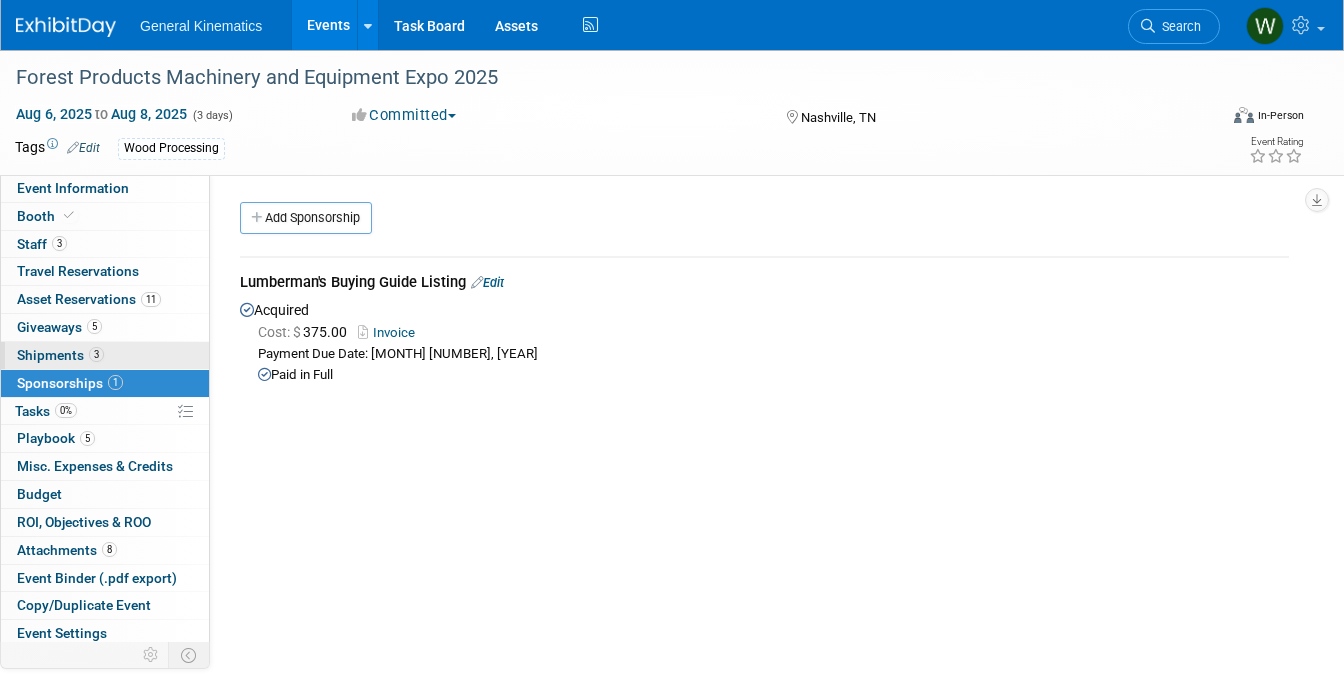click on "3
Shipments 3" at bounding box center (105, 355) 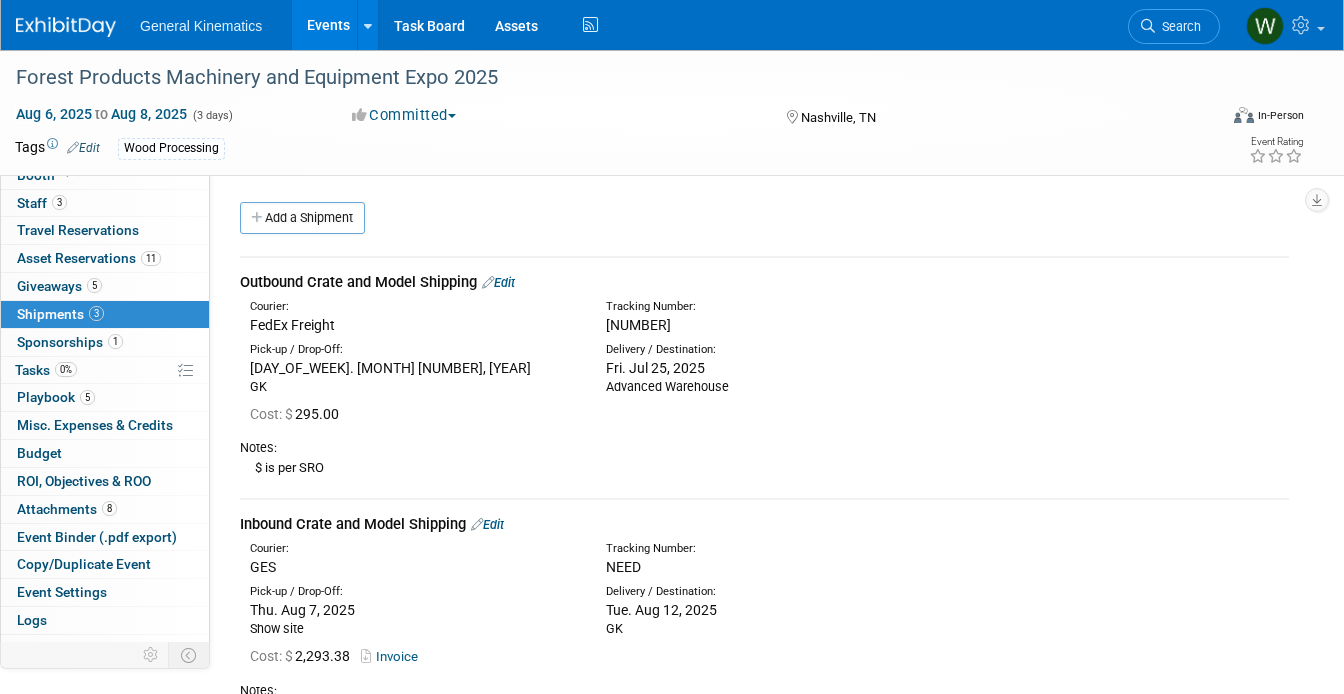 scroll, scrollTop: 52, scrollLeft: 0, axis: vertical 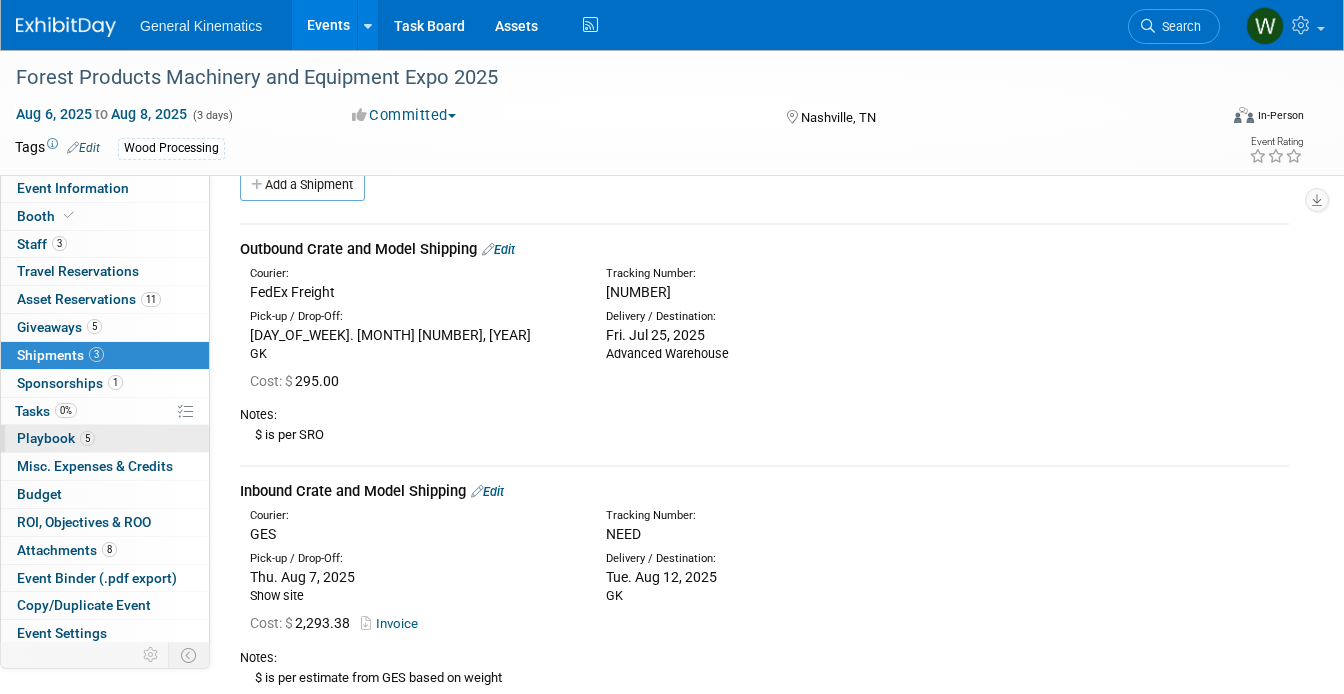 click on "5
Playbook 5" at bounding box center [105, 438] 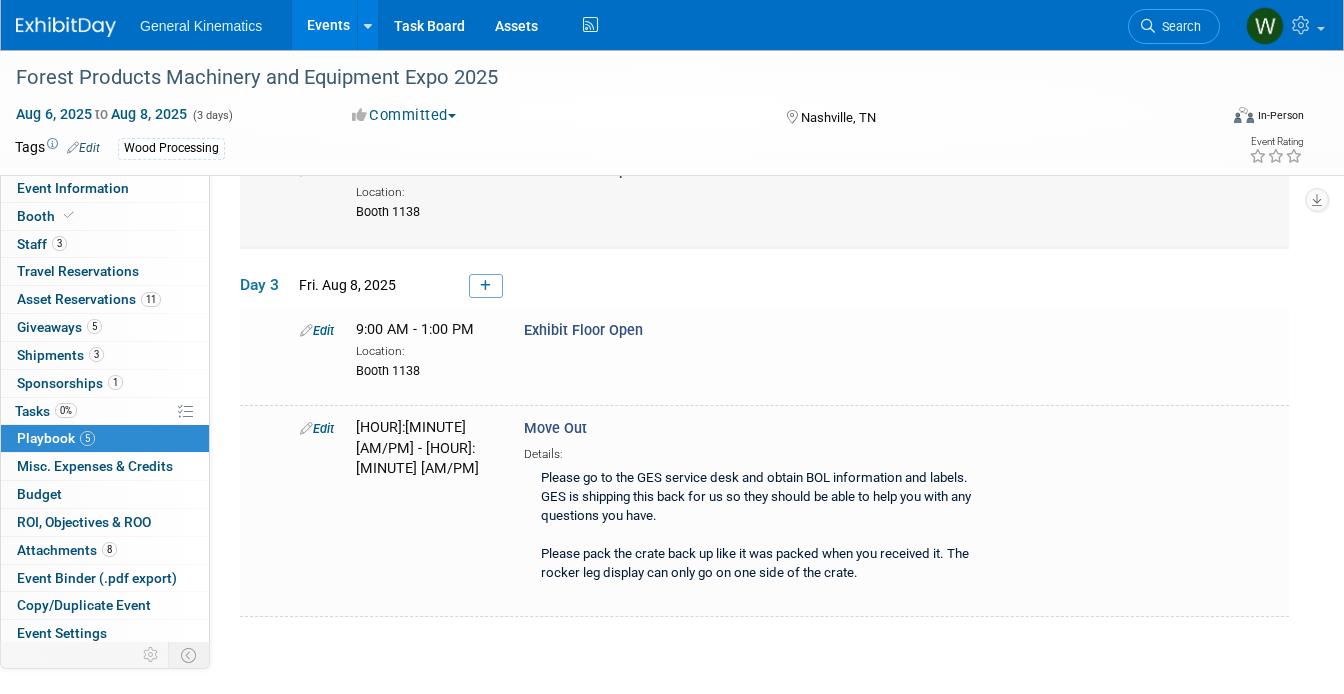 scroll, scrollTop: 329, scrollLeft: 0, axis: vertical 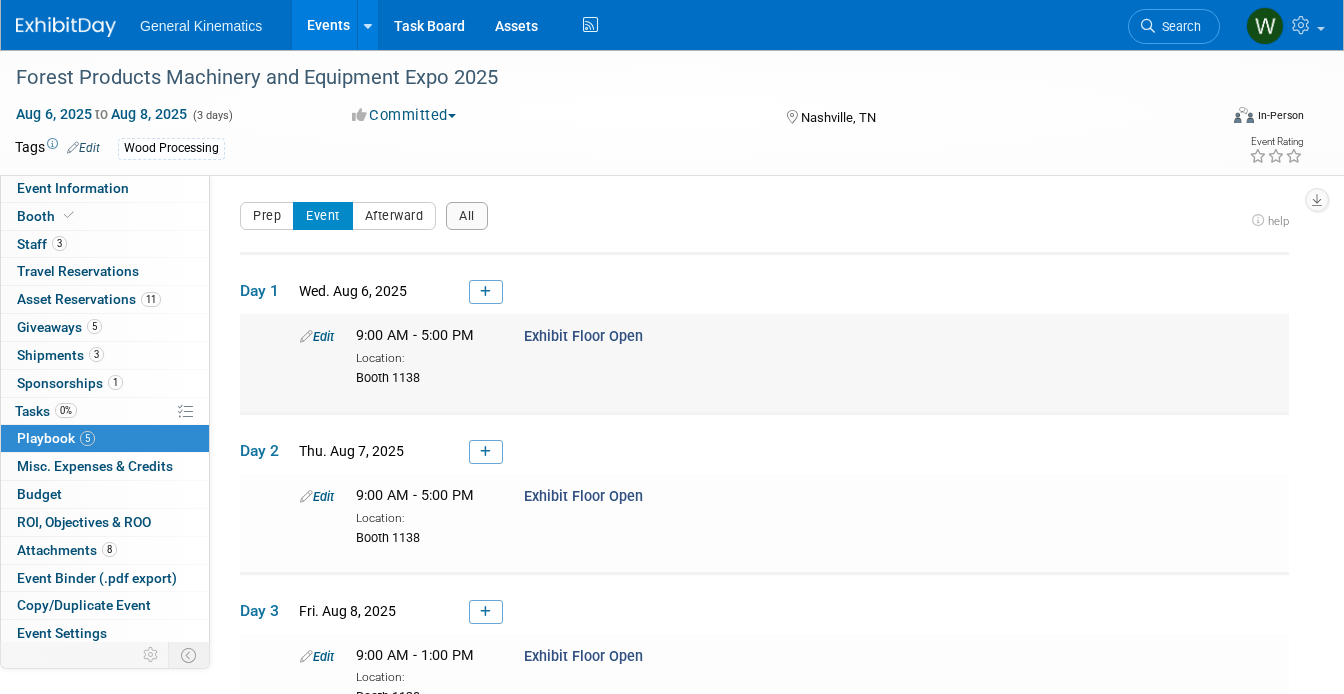 click on "Edit" at bounding box center [317, 336] 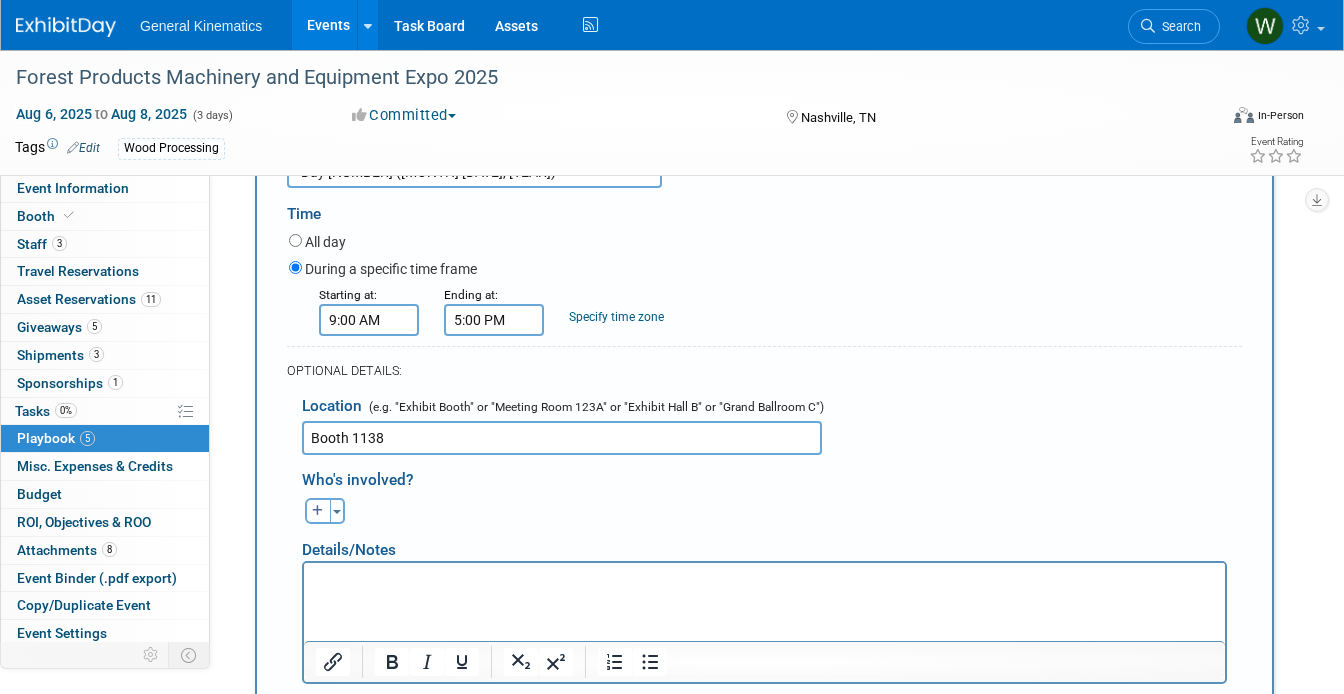 scroll, scrollTop: 361, scrollLeft: 0, axis: vertical 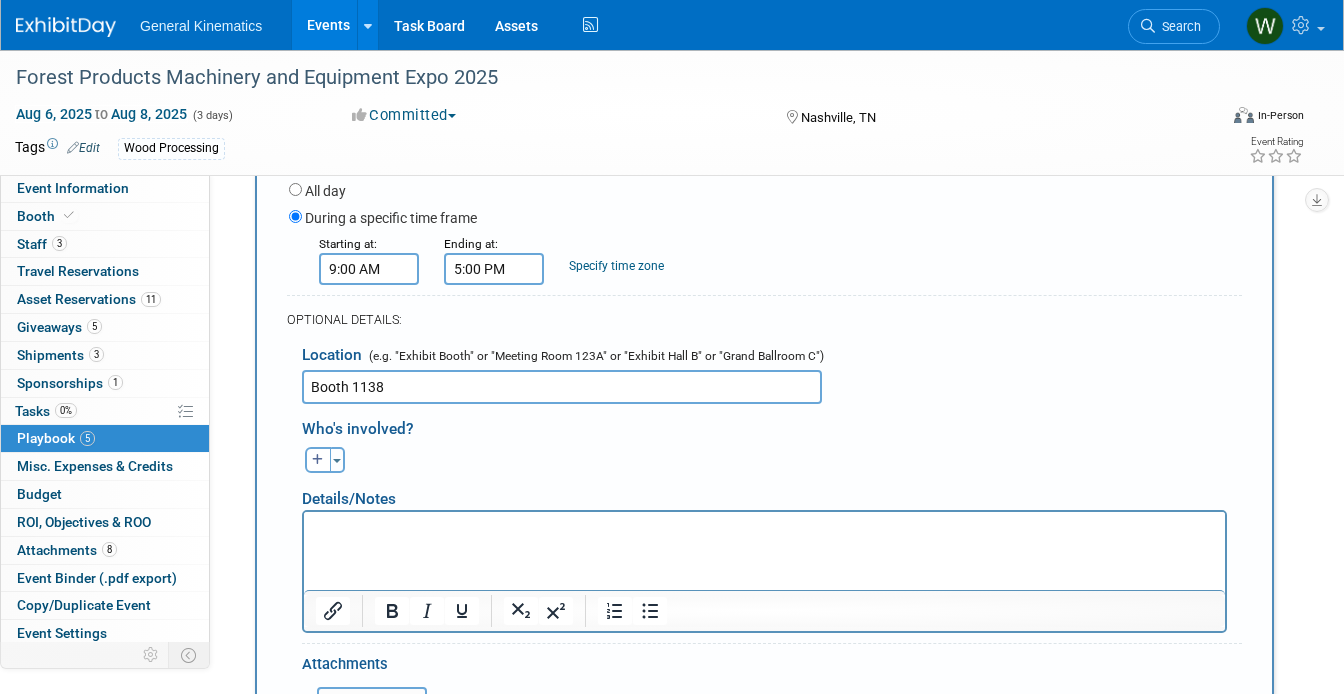 click at bounding box center [764, 526] 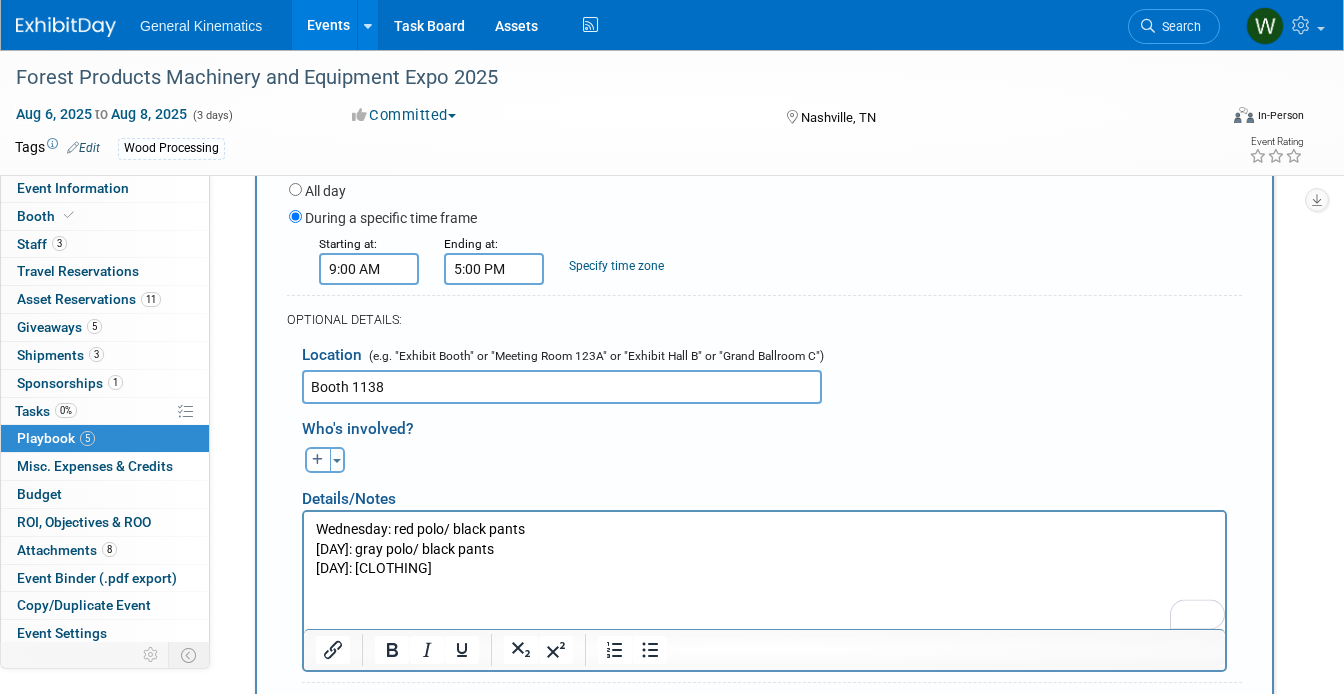 drag, startPoint x: 488, startPoint y: 569, endPoint x: 300, endPoint y: 549, distance: 189.06084 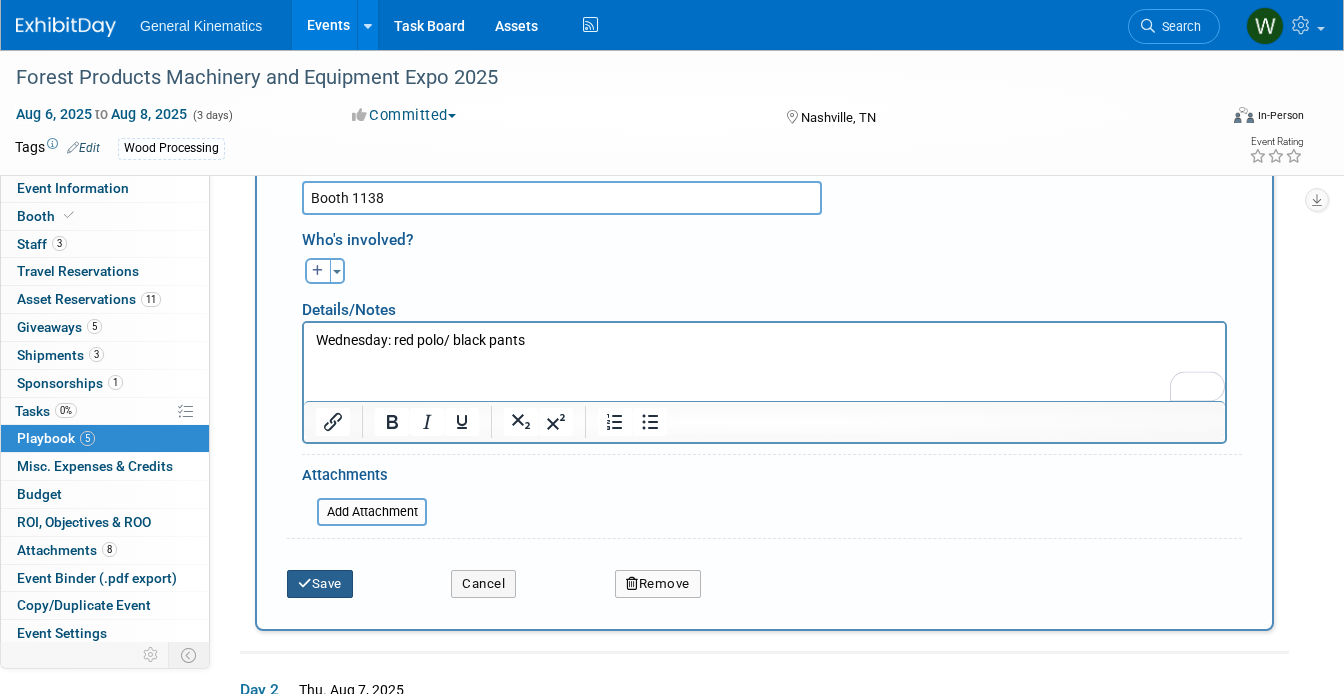 click on "Save" at bounding box center (320, 584) 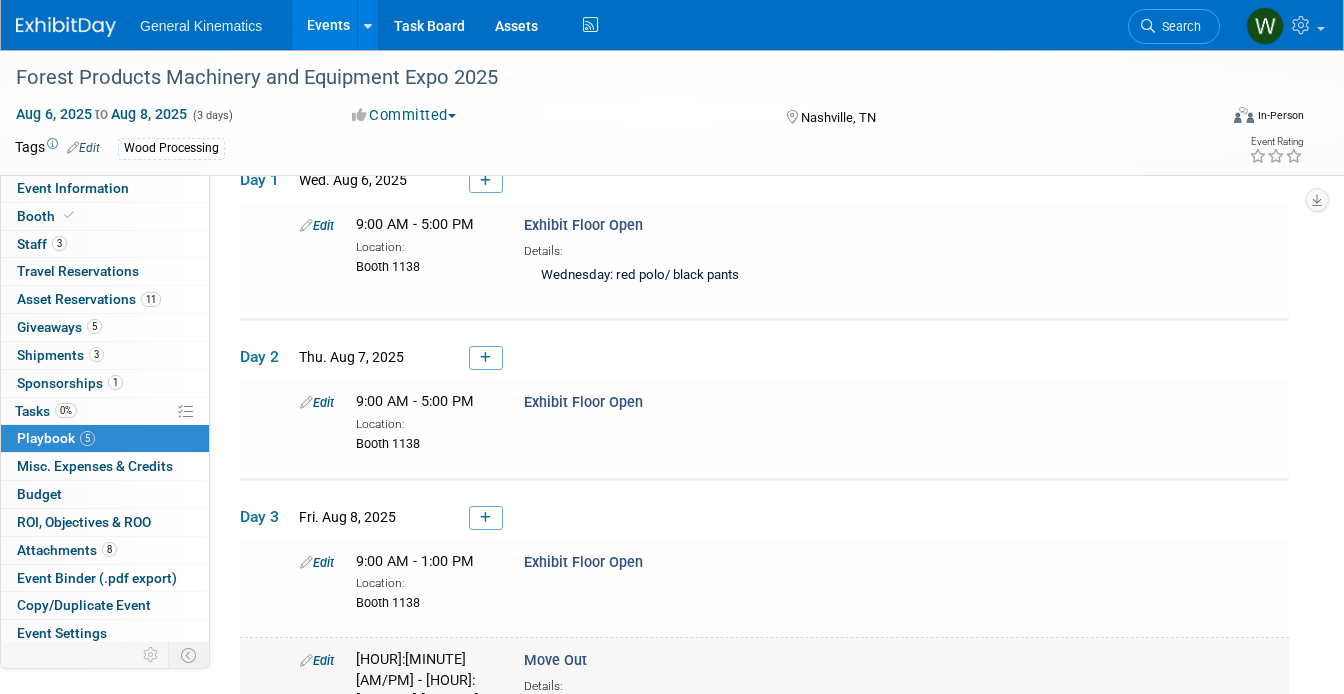 scroll, scrollTop: 64, scrollLeft: 0, axis: vertical 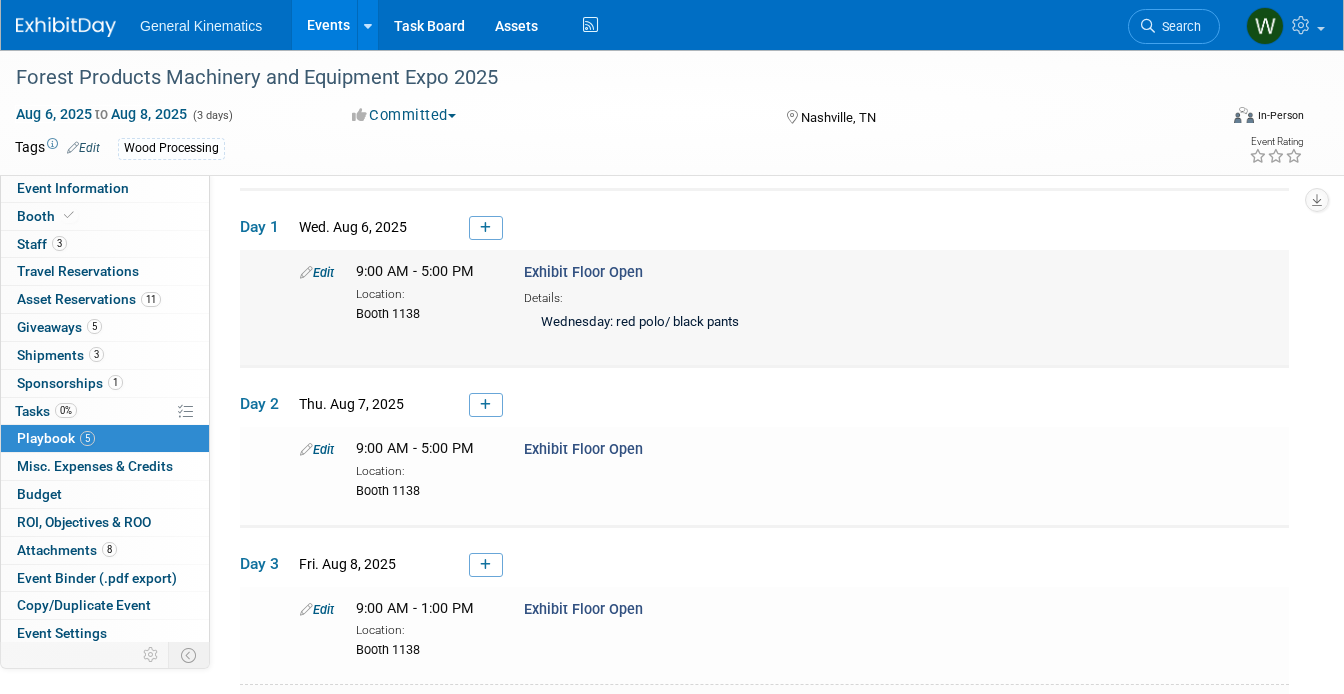 click on "Edit" at bounding box center [317, 272] 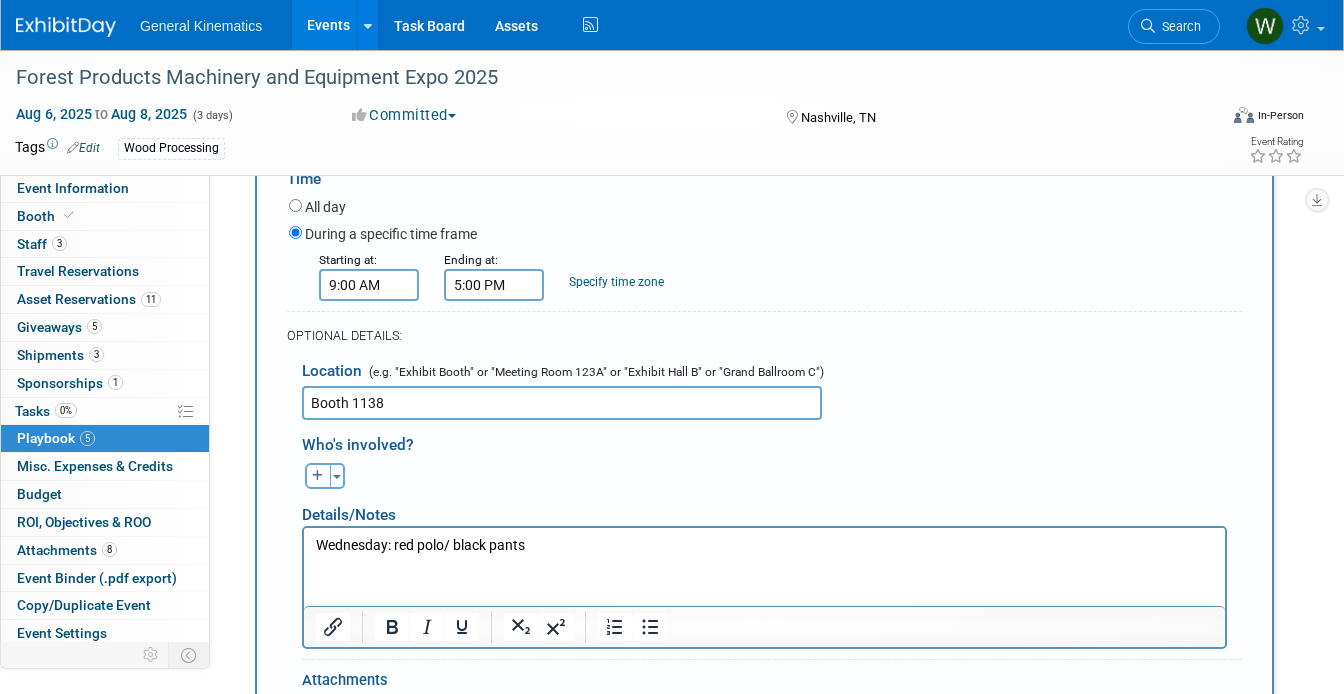 scroll, scrollTop: 352, scrollLeft: 0, axis: vertical 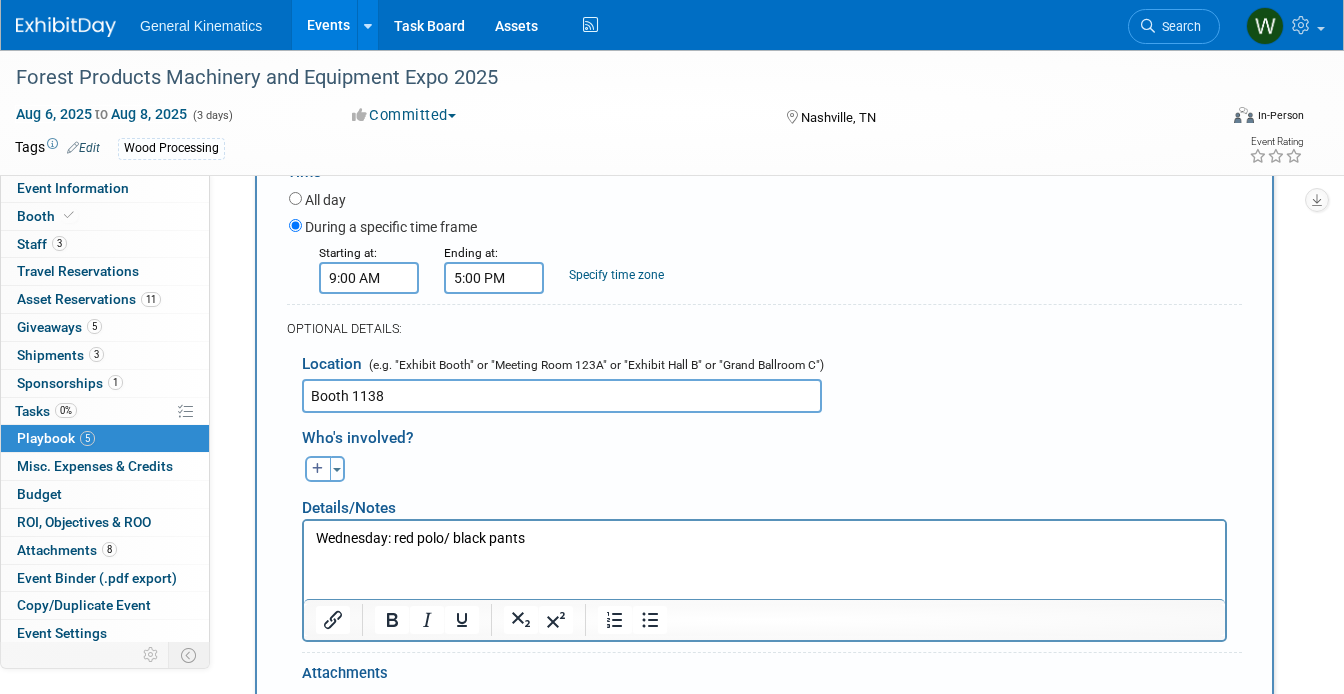 click on "Wednesday: red polo/ black pants" at bounding box center (765, 539) 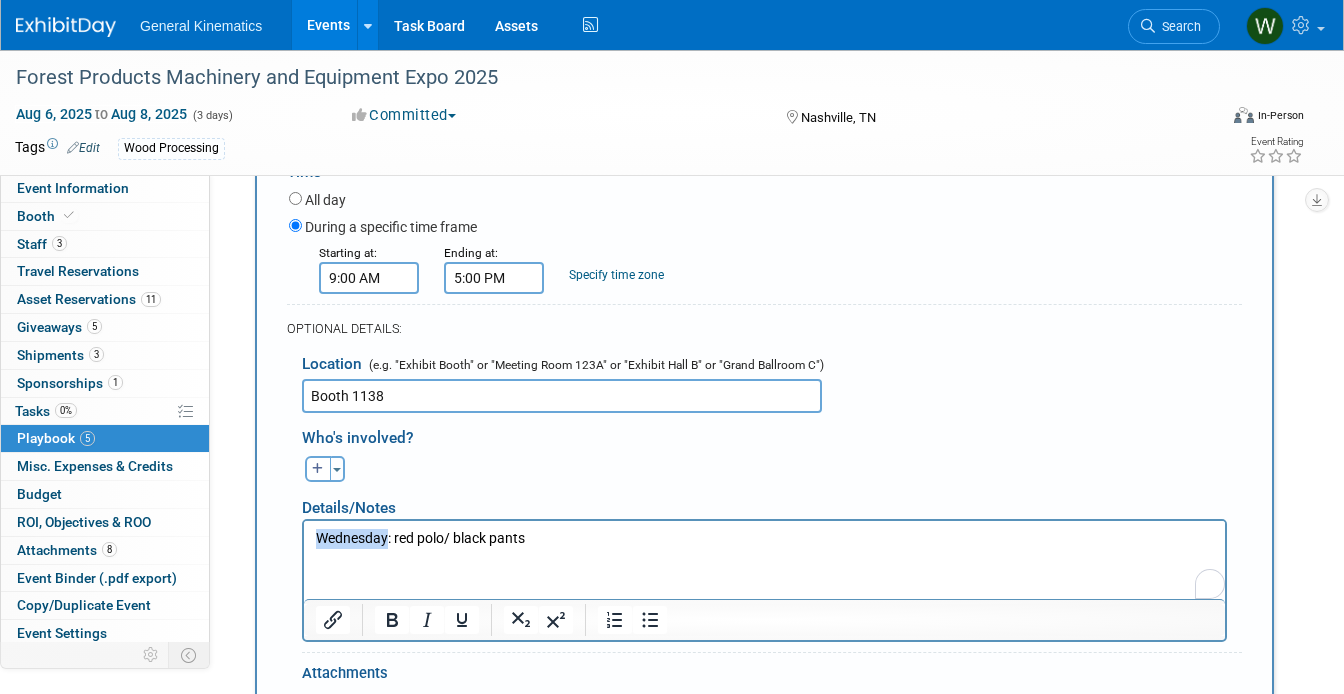 click on "Wednesday: red polo/ black pants" at bounding box center [765, 539] 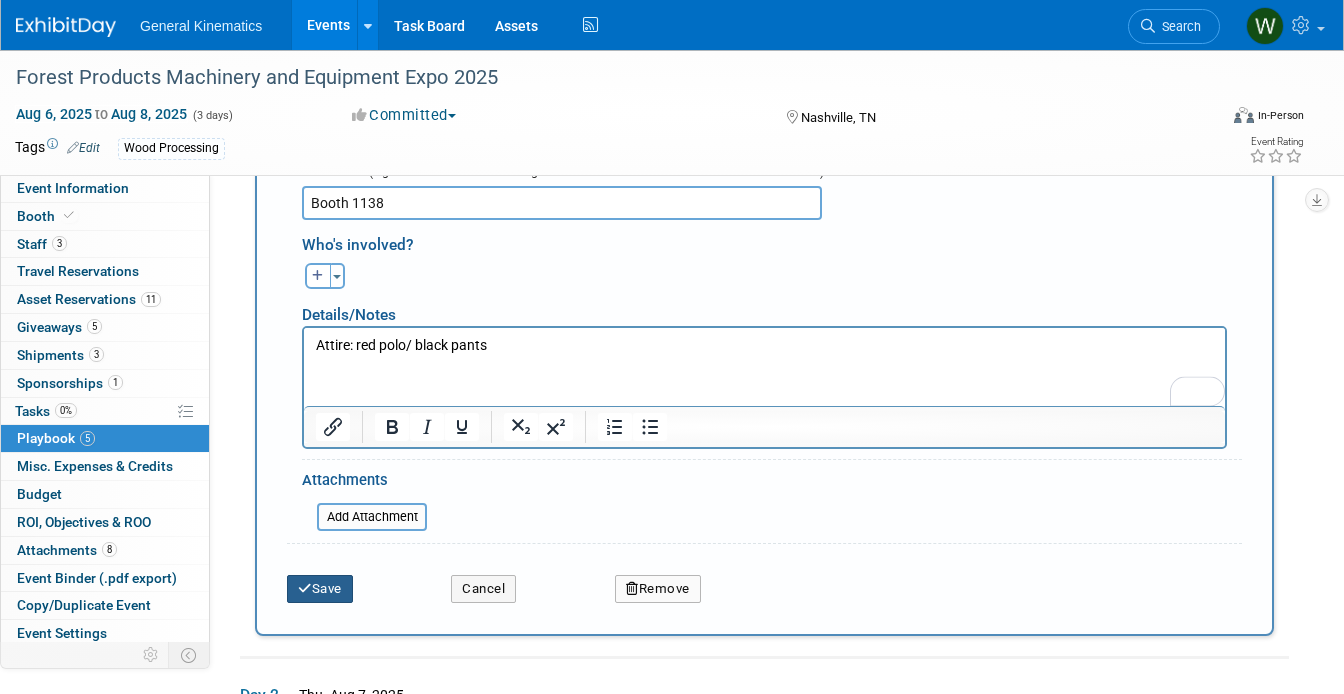 click on "Save" at bounding box center (320, 589) 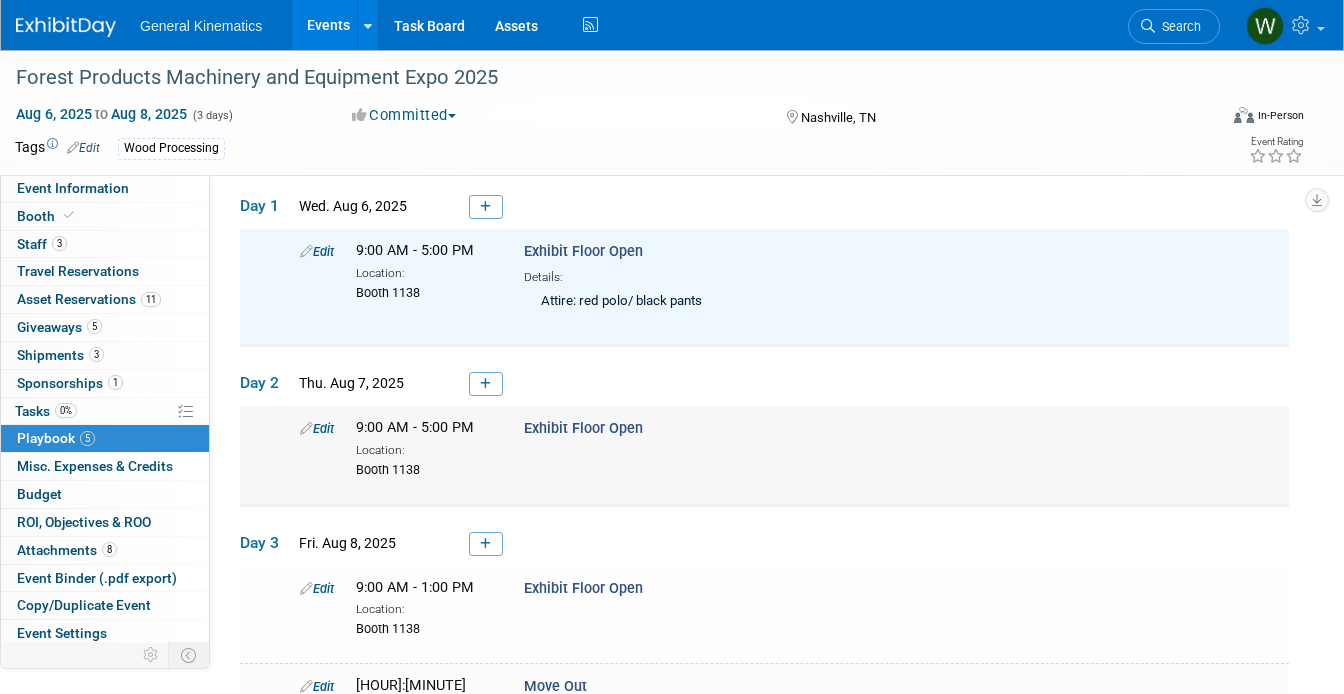 scroll, scrollTop: 82, scrollLeft: 0, axis: vertical 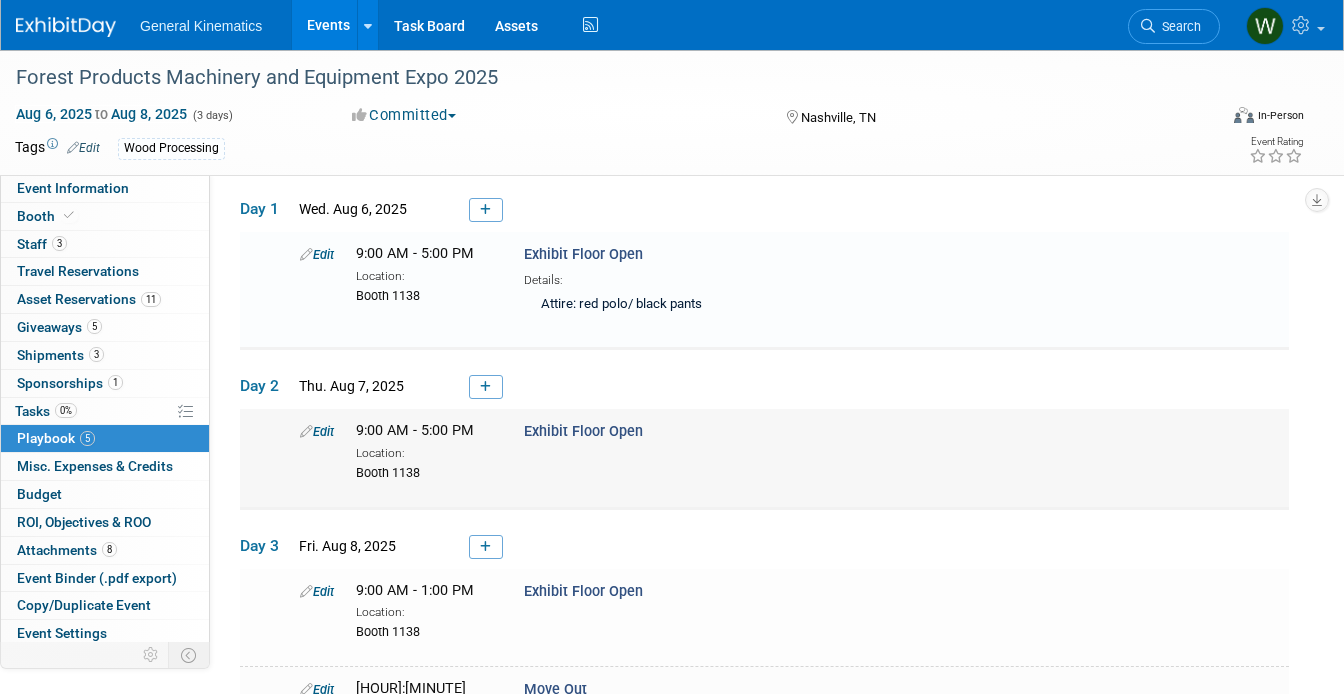 click on "Edit" at bounding box center (317, 431) 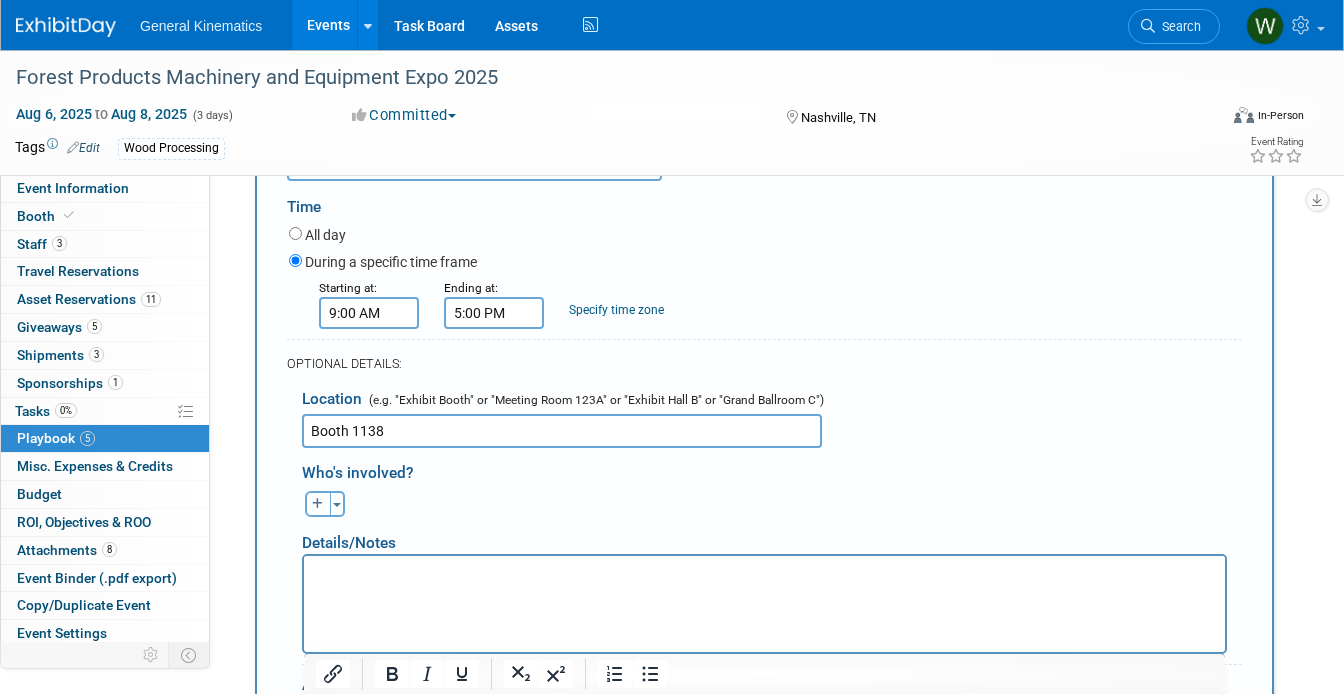 scroll, scrollTop: 494, scrollLeft: 0, axis: vertical 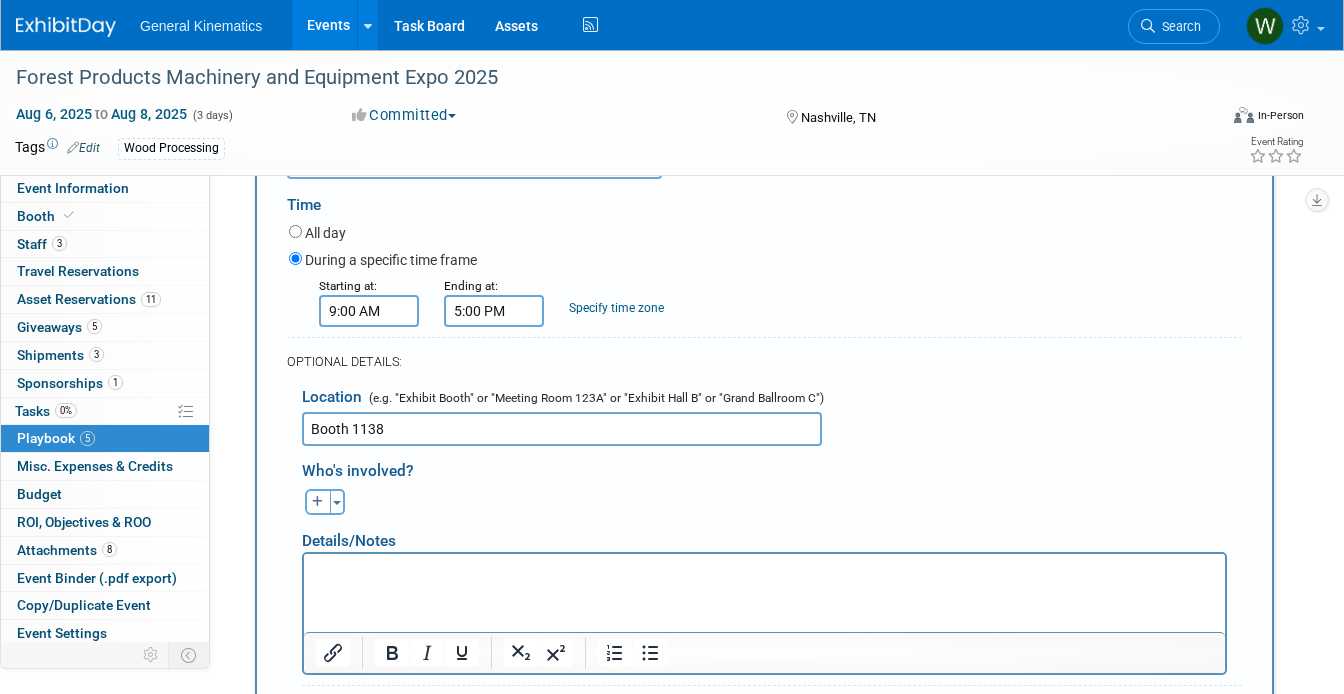 click at bounding box center (764, 568) 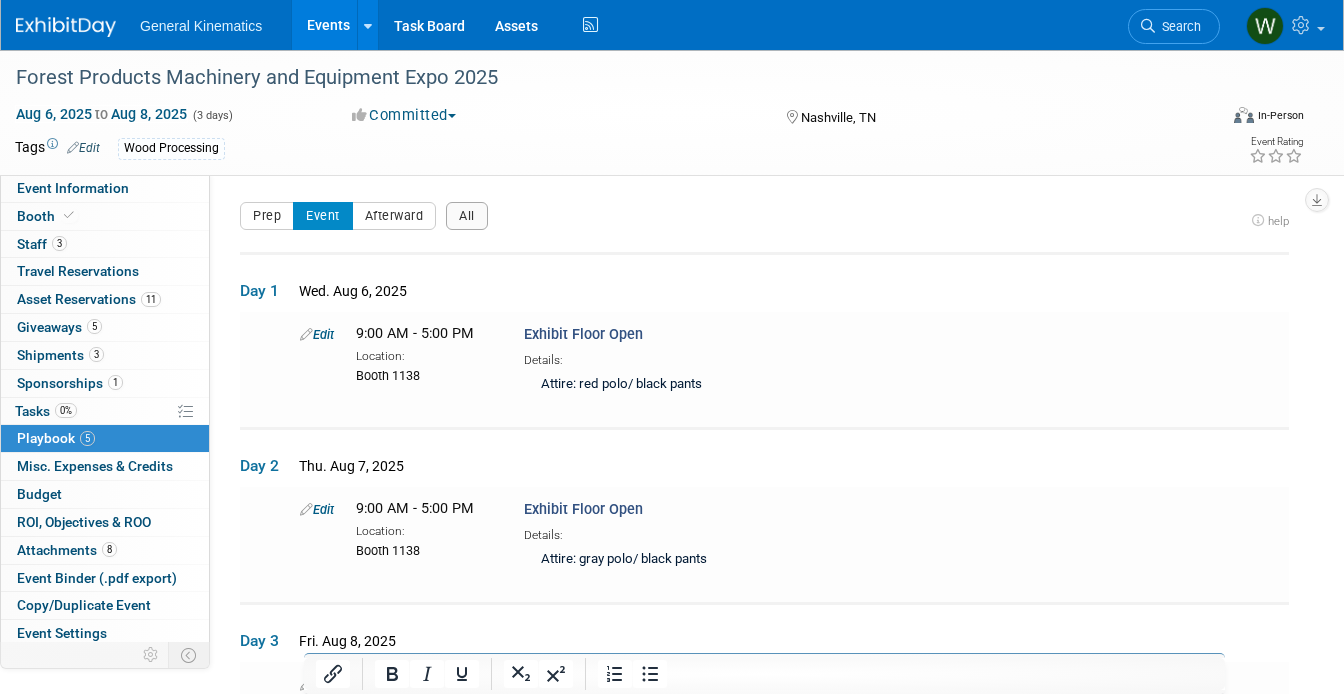 scroll, scrollTop: 796, scrollLeft: 0, axis: vertical 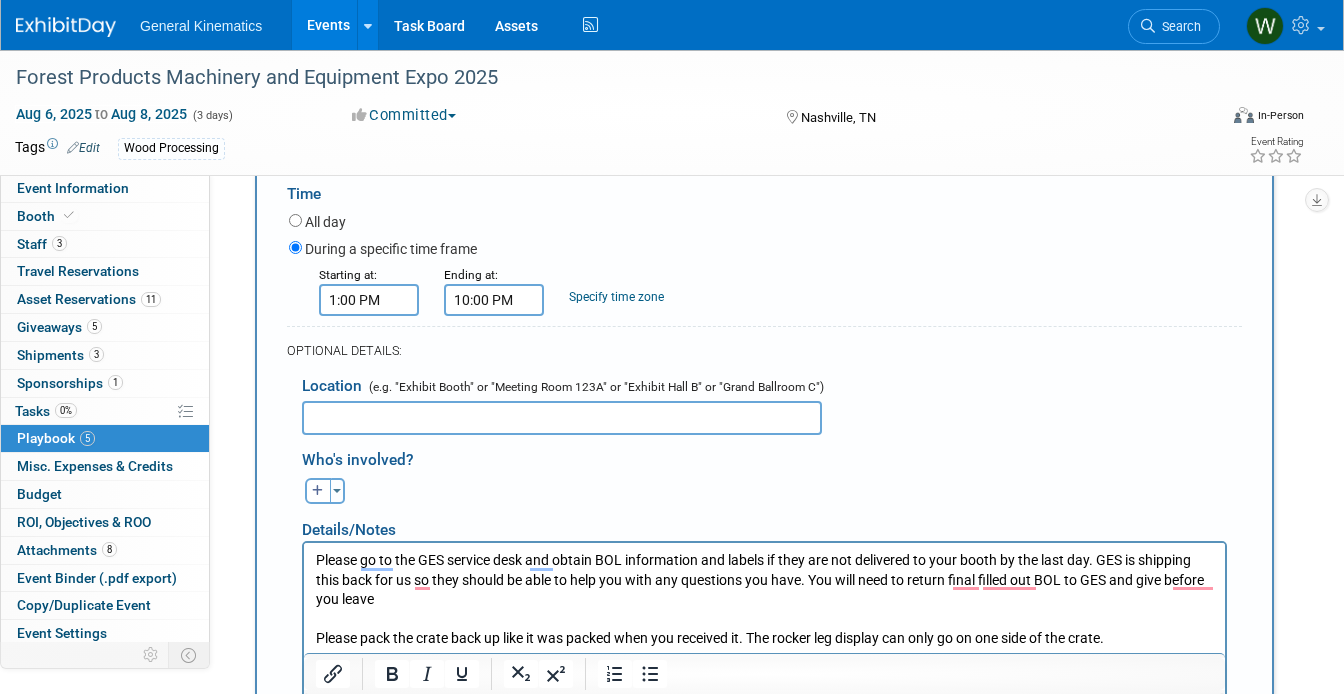 type 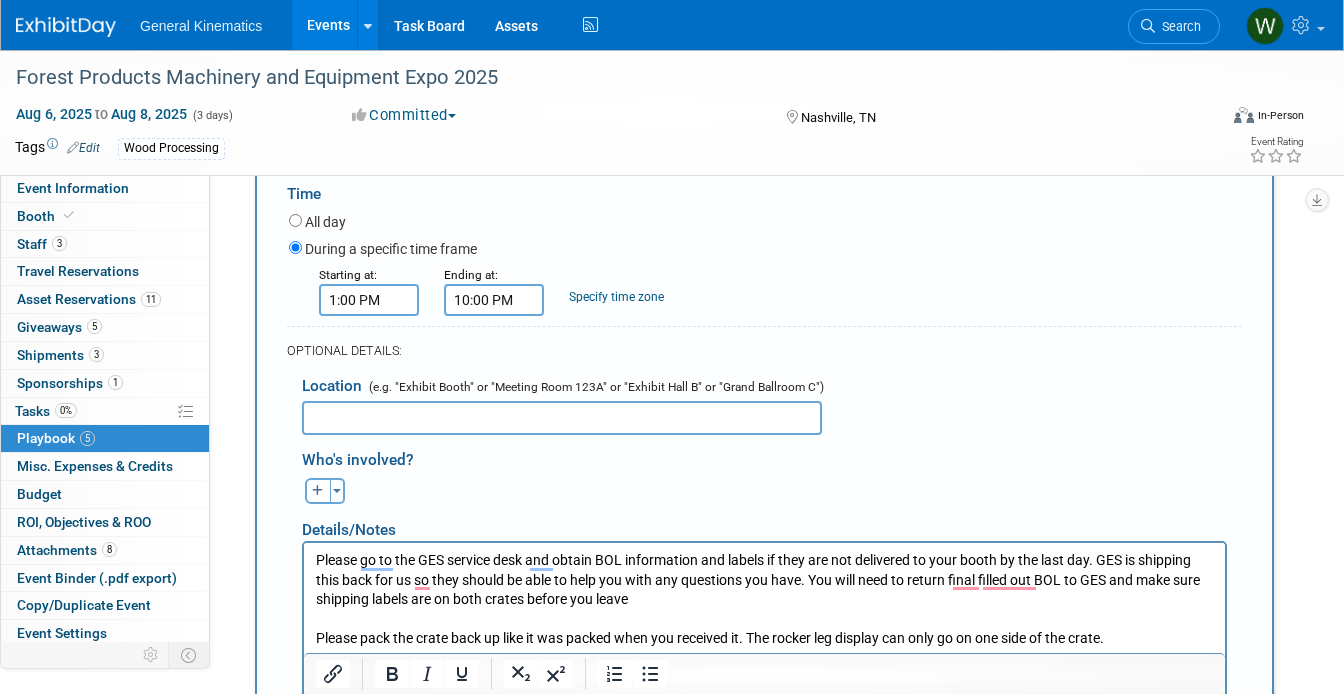 click on "Please go to the GES service desk and obtain BOL information and labels if they are not delivered to your booth by the last day. GES is shipping this back for us so they should be able to help you with any questions you have. You will need to return final filled out BOL to GES and make sure shipping labels are on both crates before you leave Please pack the crate back up like it was packed when you received it. The rocker leg display can only go on one side of the crate." at bounding box center [765, 599] 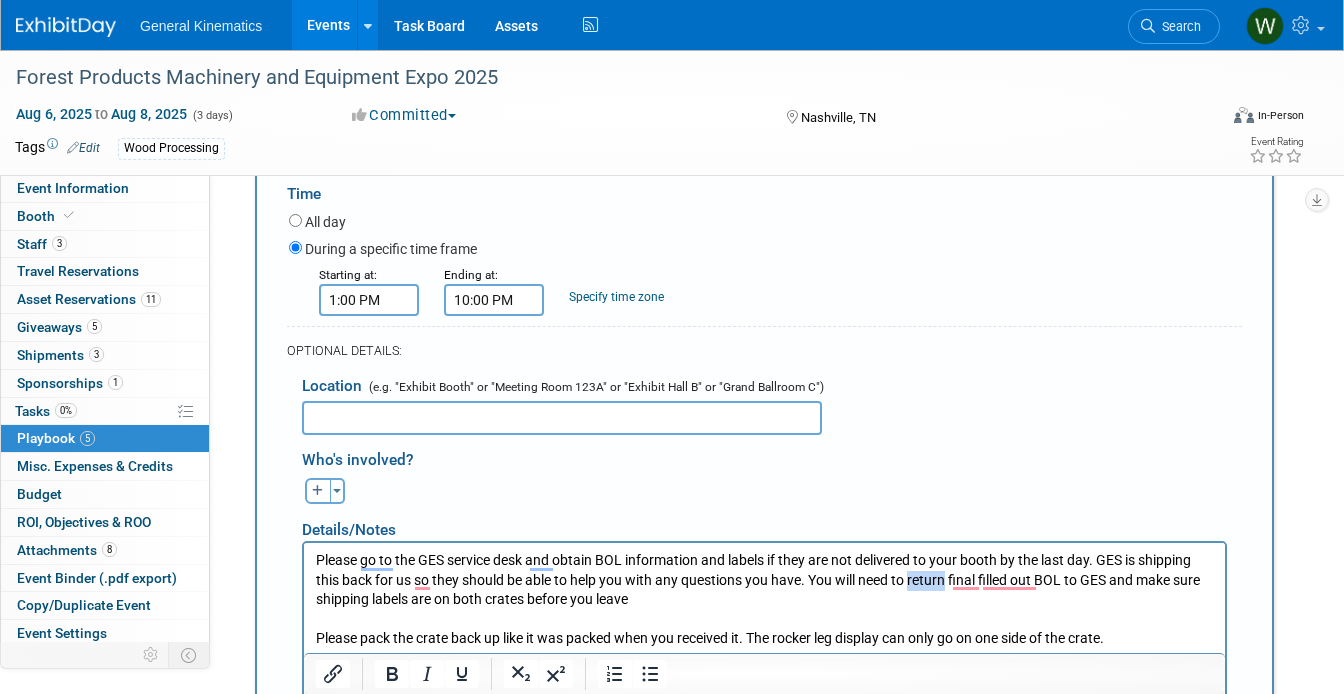 click on "Please go to the GES service desk and obtain BOL information and labels if they are not delivered to your booth by the last day. GES is shipping this back for us so they should be able to help you with any questions you have. You will need to return final filled out BOL to GES and make sure shipping labels are on both crates before you leave Please pack the crate back up like it was packed when you received it. The rocker leg display can only go on one side of the crate." at bounding box center (765, 599) 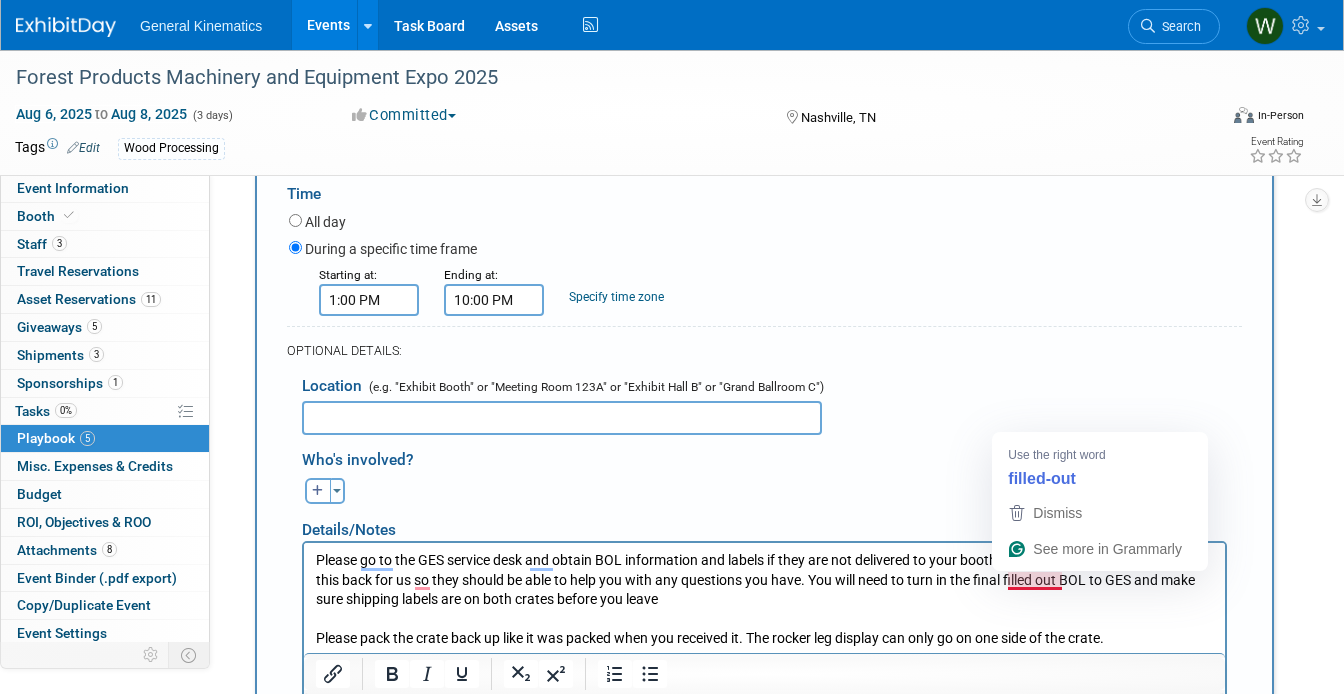 click on "Please go to the GES service desk and obtain BOL information and labels if they are not delivered to your booth by the last day. GES is shipping this back for us so they should be able to help you with any questions you have. You will need to turn in the final filled out BOL to GES and make sure shipping labels are on both crates before you leave Please pack the crate back up like it was packed when you received it. The rocker leg display can only go on one side of the crate." at bounding box center [765, 599] 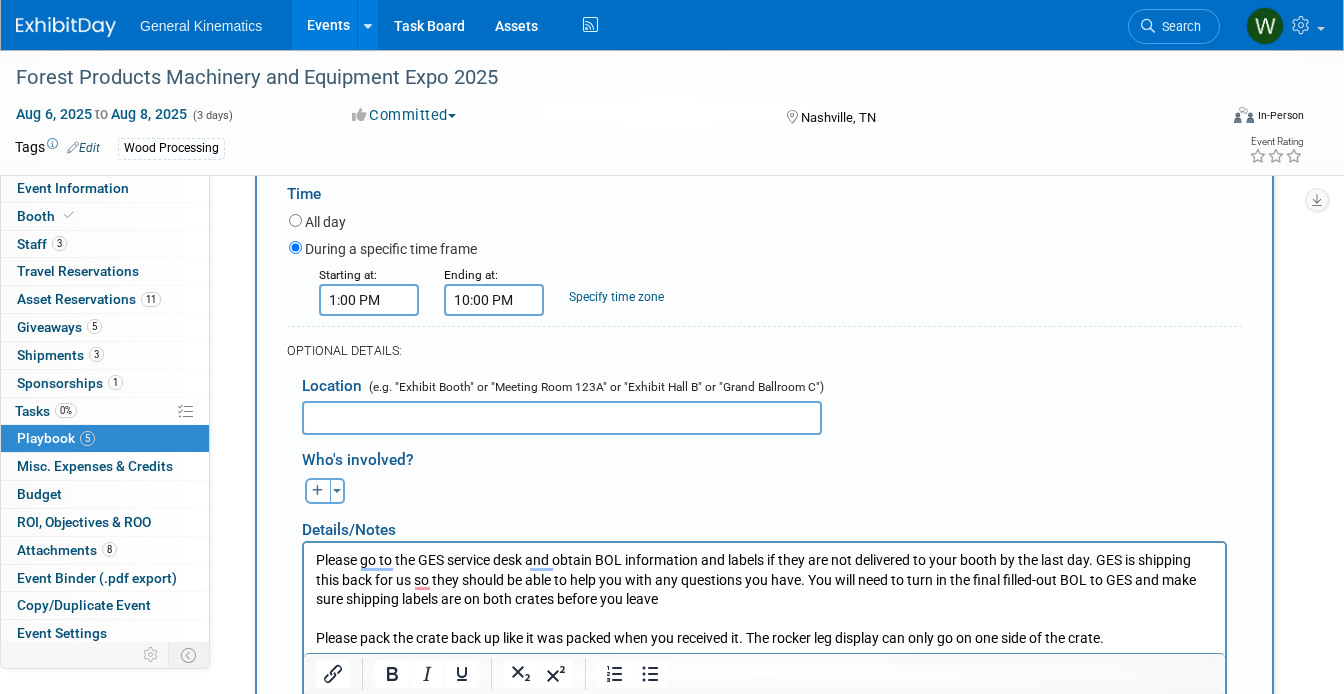 click on "Please go to the GES service desk and obtain BOL information and labels if they are not delivered to your booth by the last day. GES is shipping this back for us so they should be able to help you with any questions you have. You will need to turn in the final filled-out BOL to GES and make sure shipping labels are on both crates before you leave Please pack the crate back up like it was packed when you received it. The rocker leg display can only go on one side of the crate." at bounding box center (765, 599) 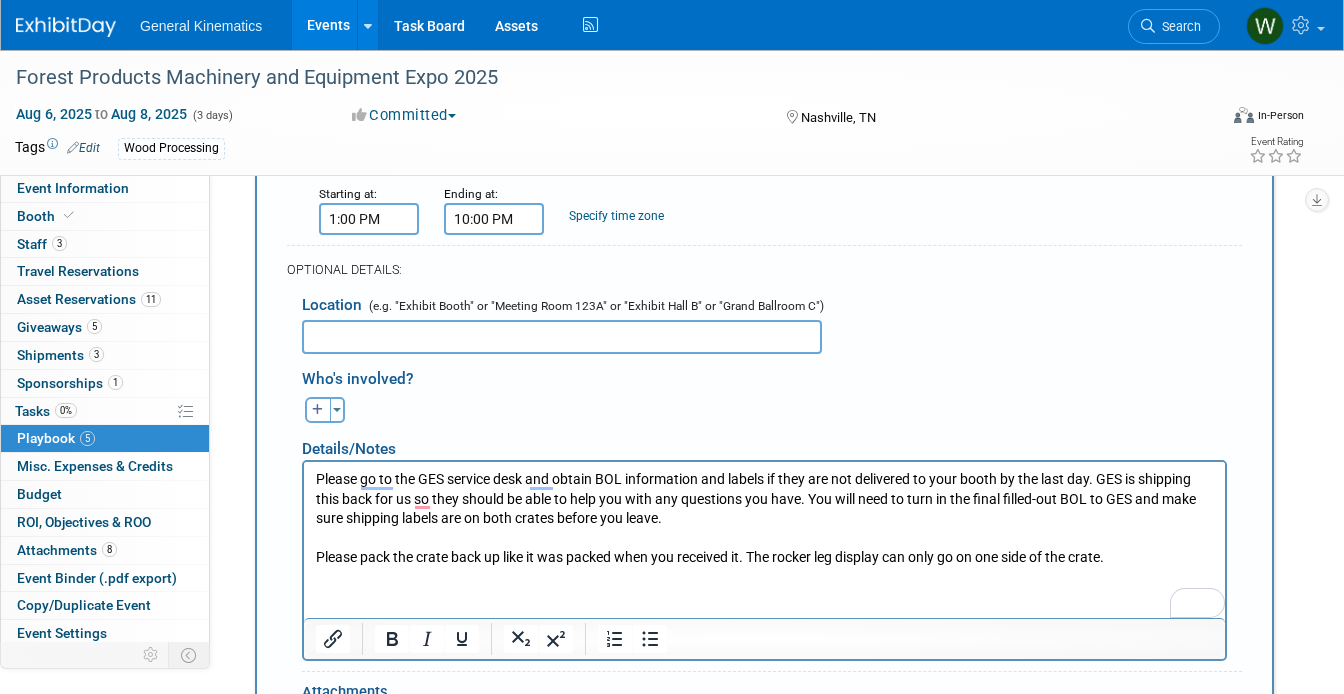 scroll, scrollTop: 878, scrollLeft: 0, axis: vertical 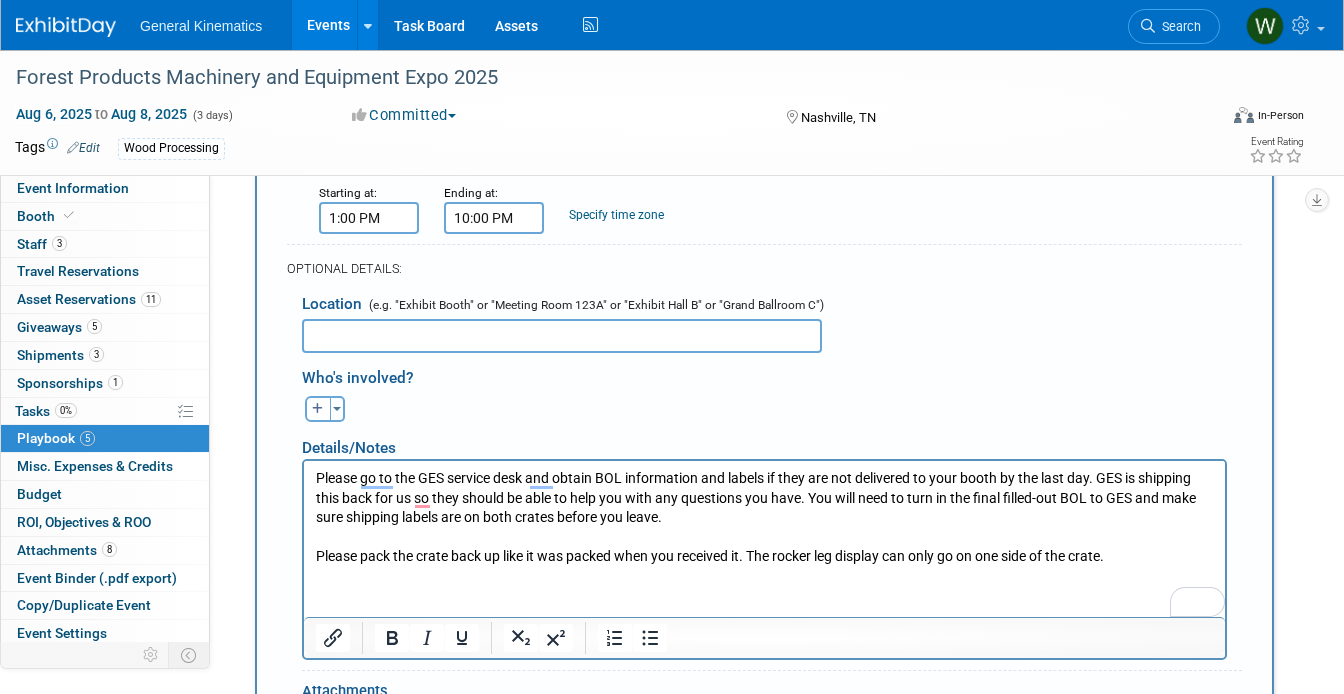 click at bounding box center (562, 336) 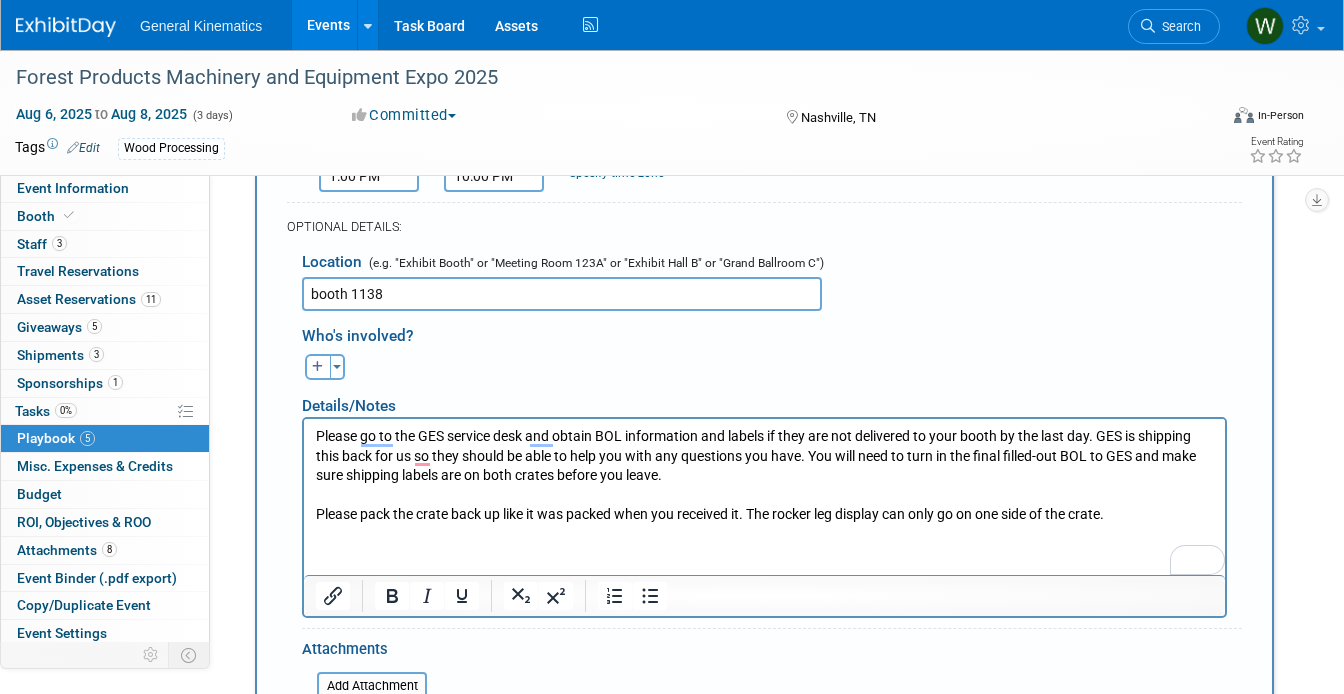 scroll, scrollTop: 1065, scrollLeft: 0, axis: vertical 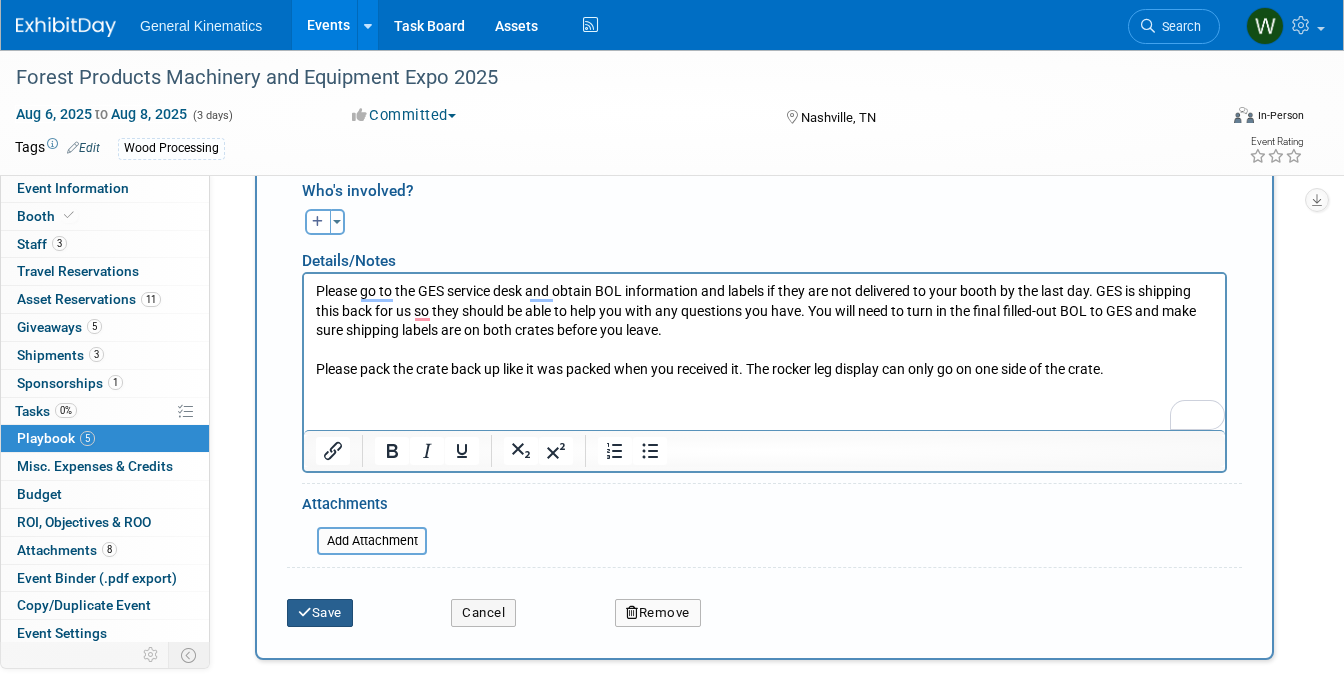 type on "booth 1138" 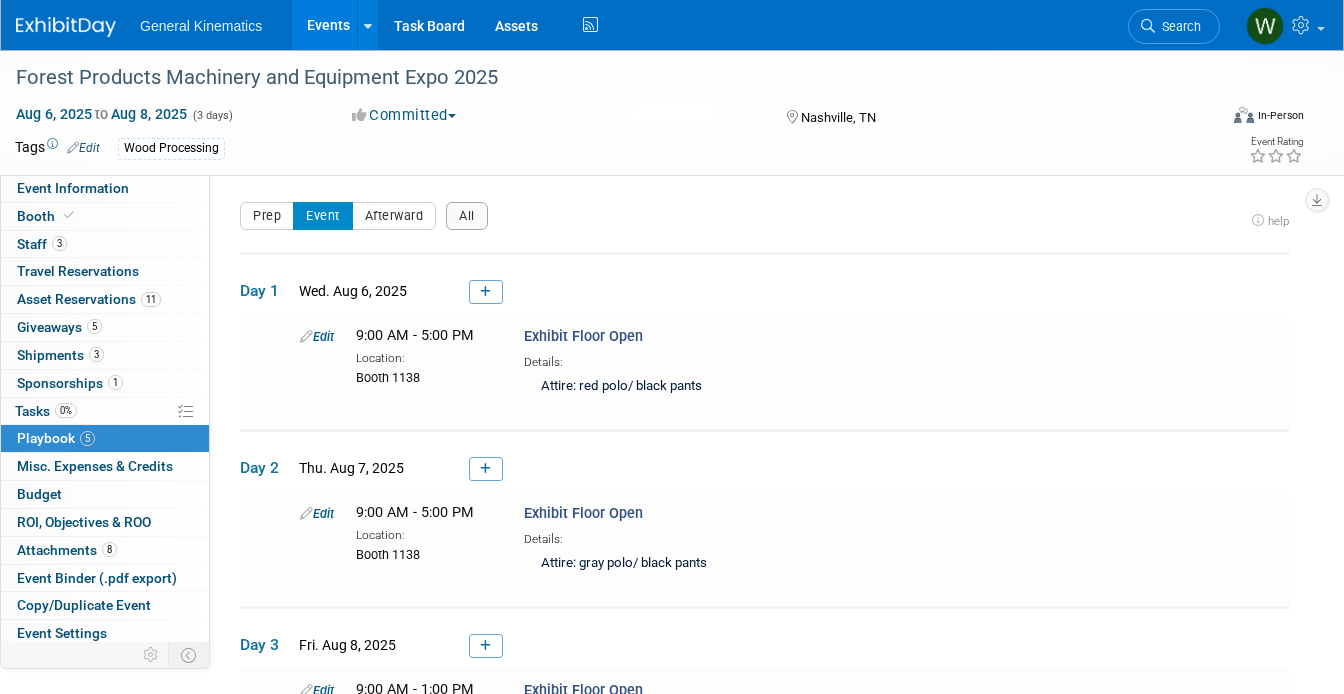 scroll, scrollTop: 0, scrollLeft: 0, axis: both 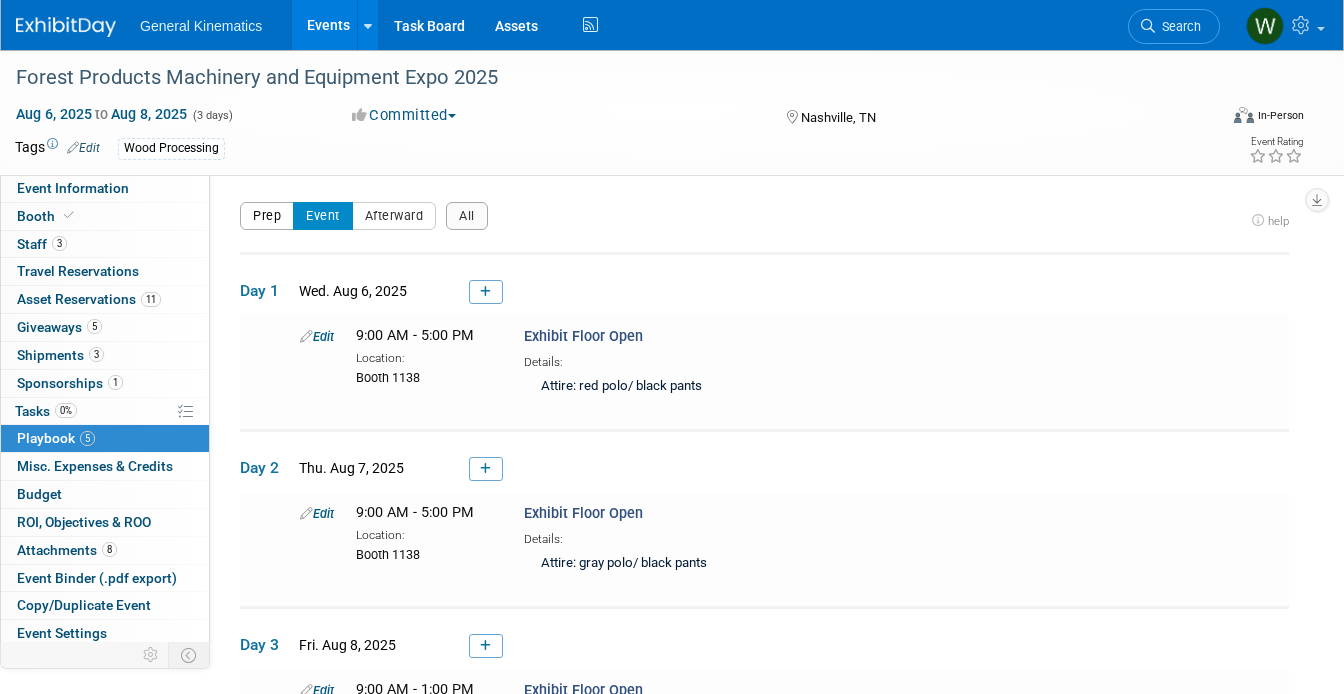 click on "Prep" at bounding box center (267, 216) 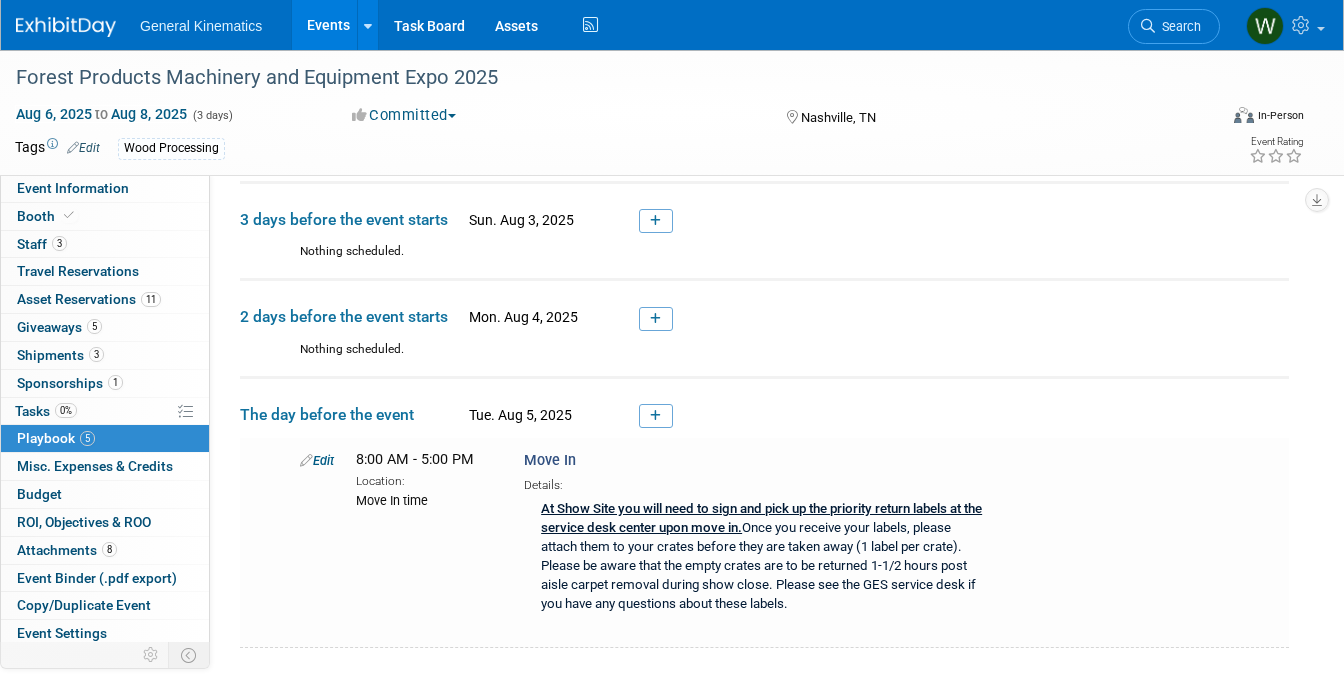 scroll, scrollTop: 73, scrollLeft: 0, axis: vertical 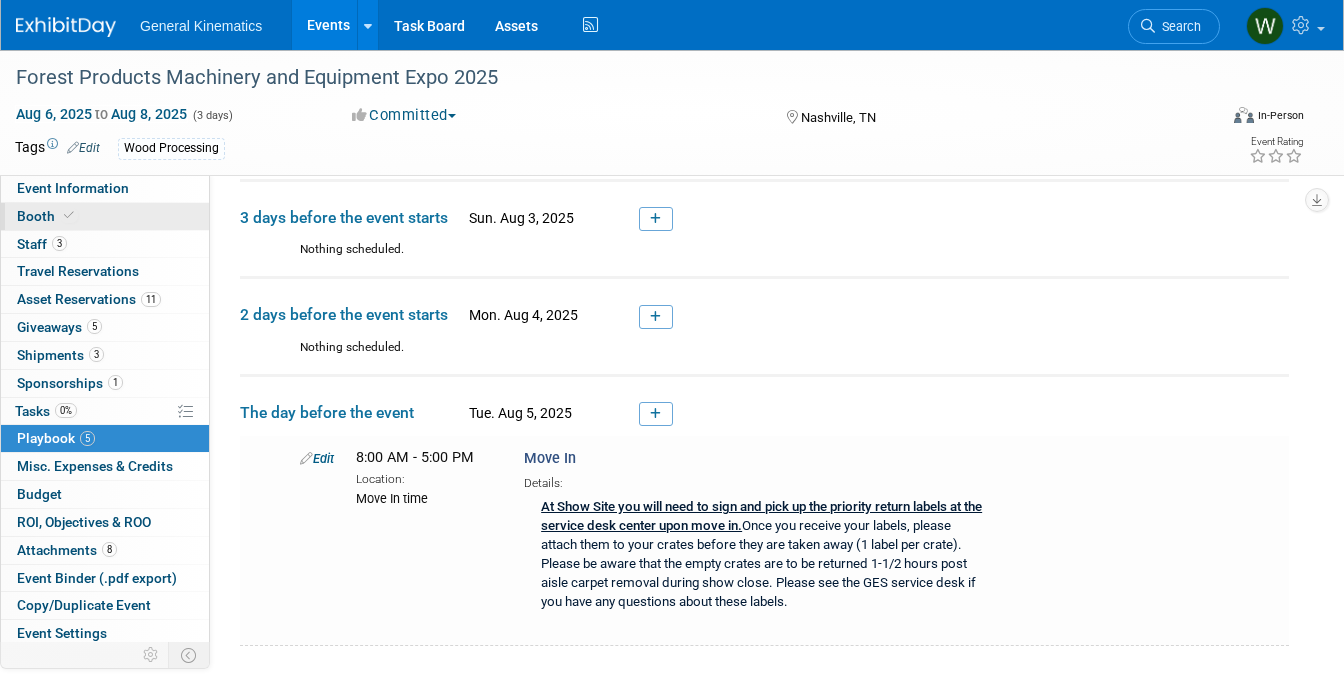 click on "Booth" at bounding box center [105, 216] 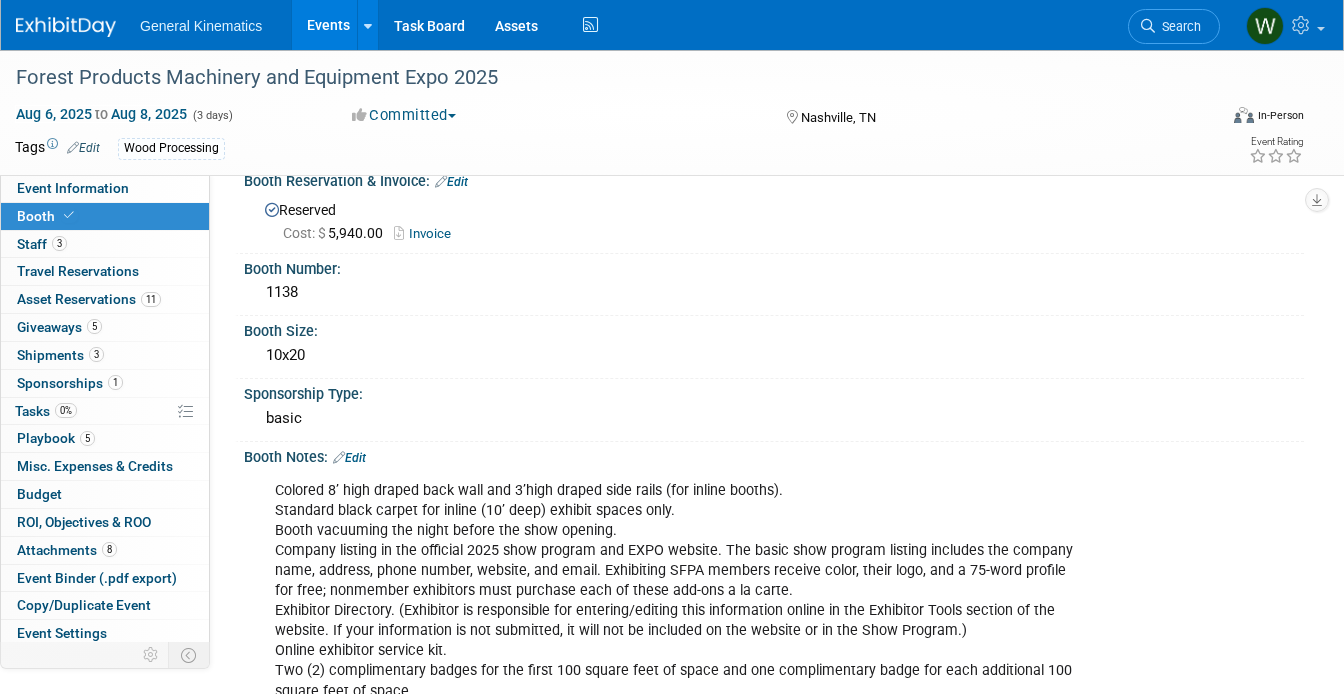 scroll, scrollTop: 0, scrollLeft: 0, axis: both 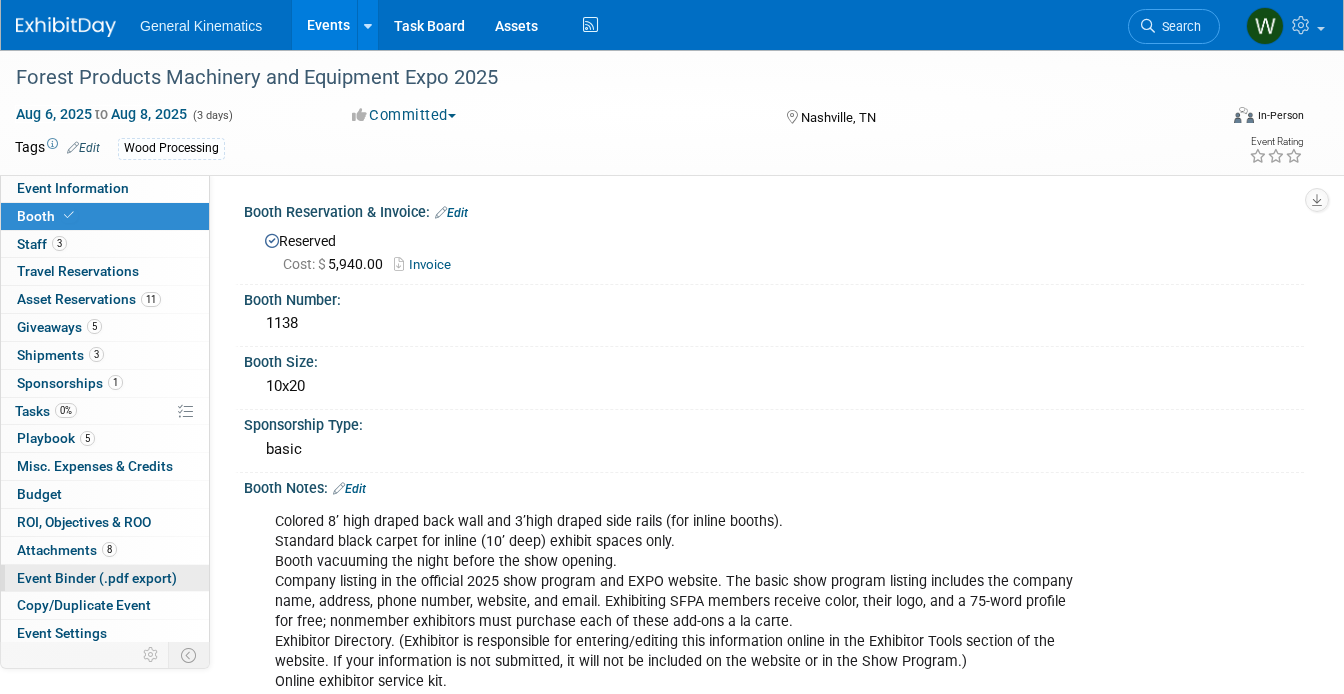 click on "Event Binder (.pdf export)" at bounding box center (105, 578) 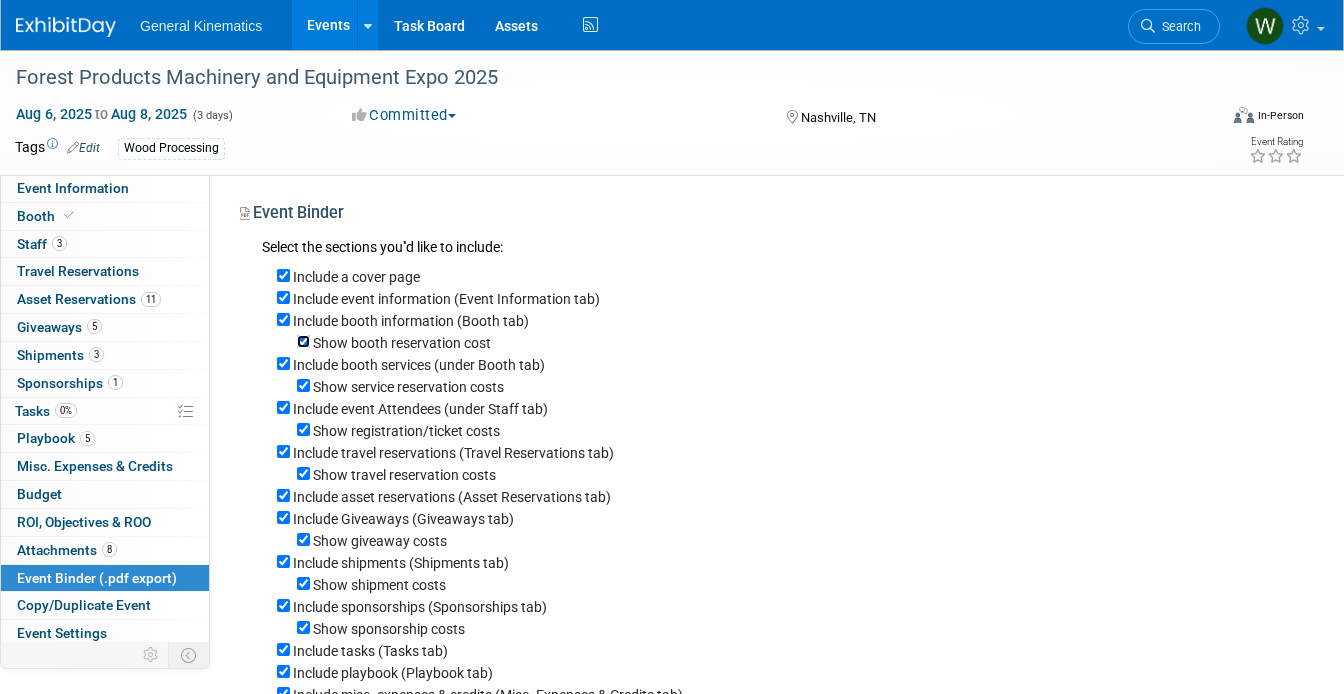click on "Show booth reservation cost" at bounding box center (303, 341) 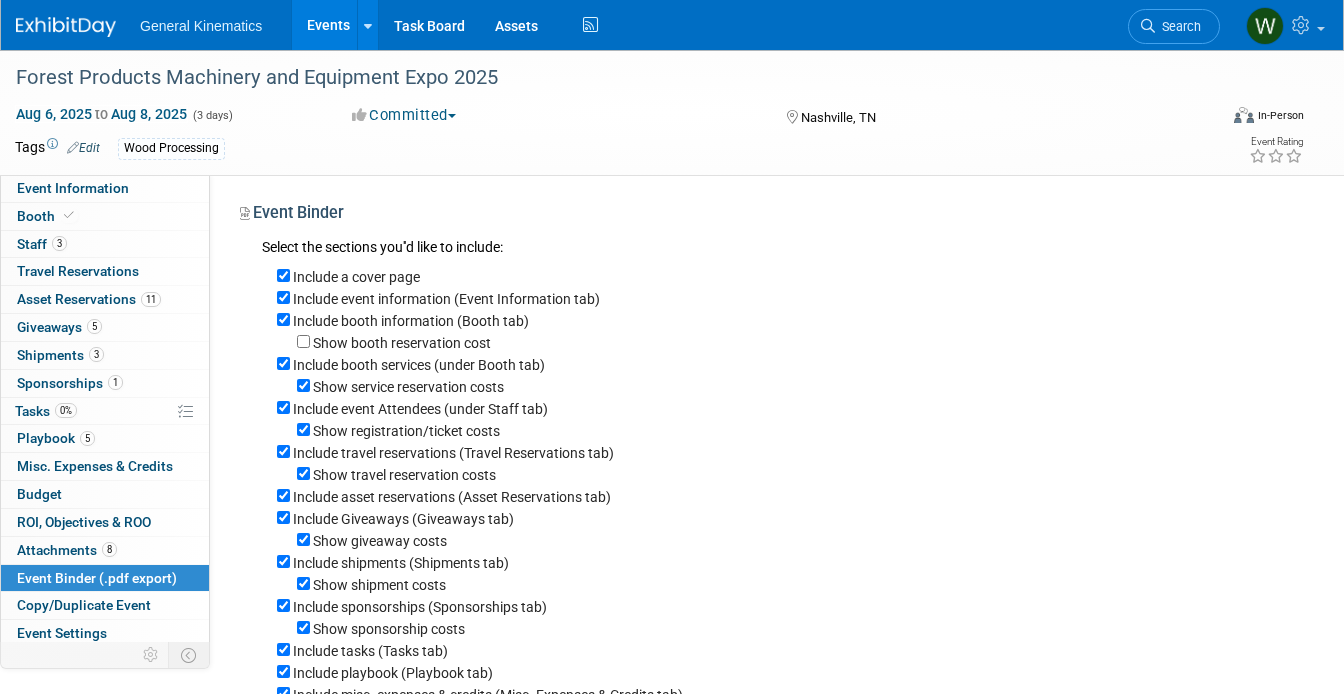 click on "Show service reservation costs" at bounding box center (783, 386) 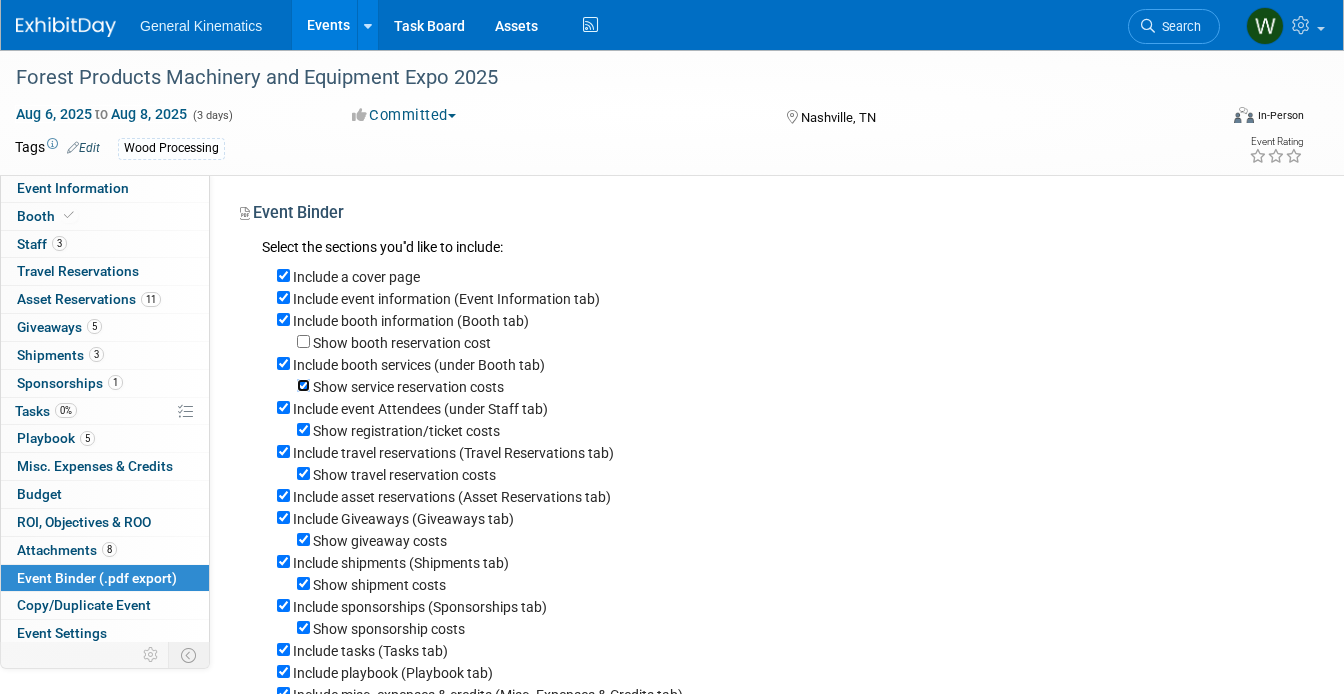 click on "Show service reservation costs" at bounding box center (303, 385) 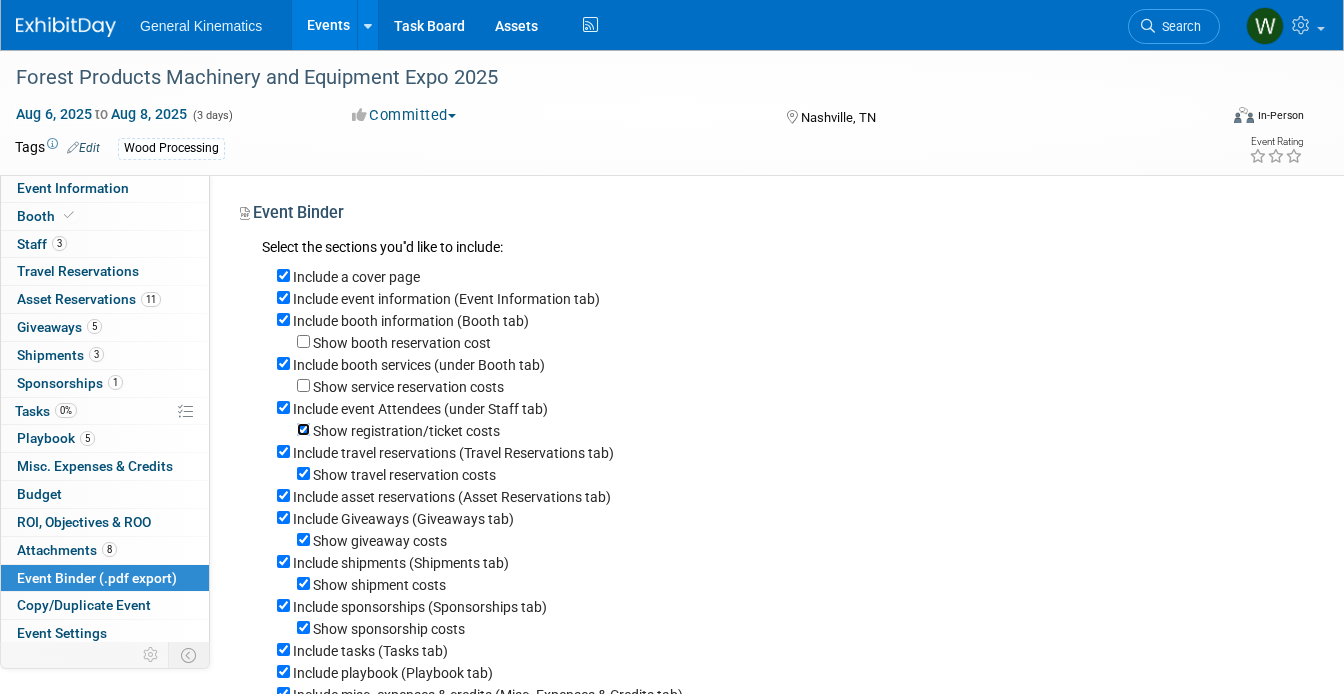 click on "Show registration/ticket costs" at bounding box center [303, 429] 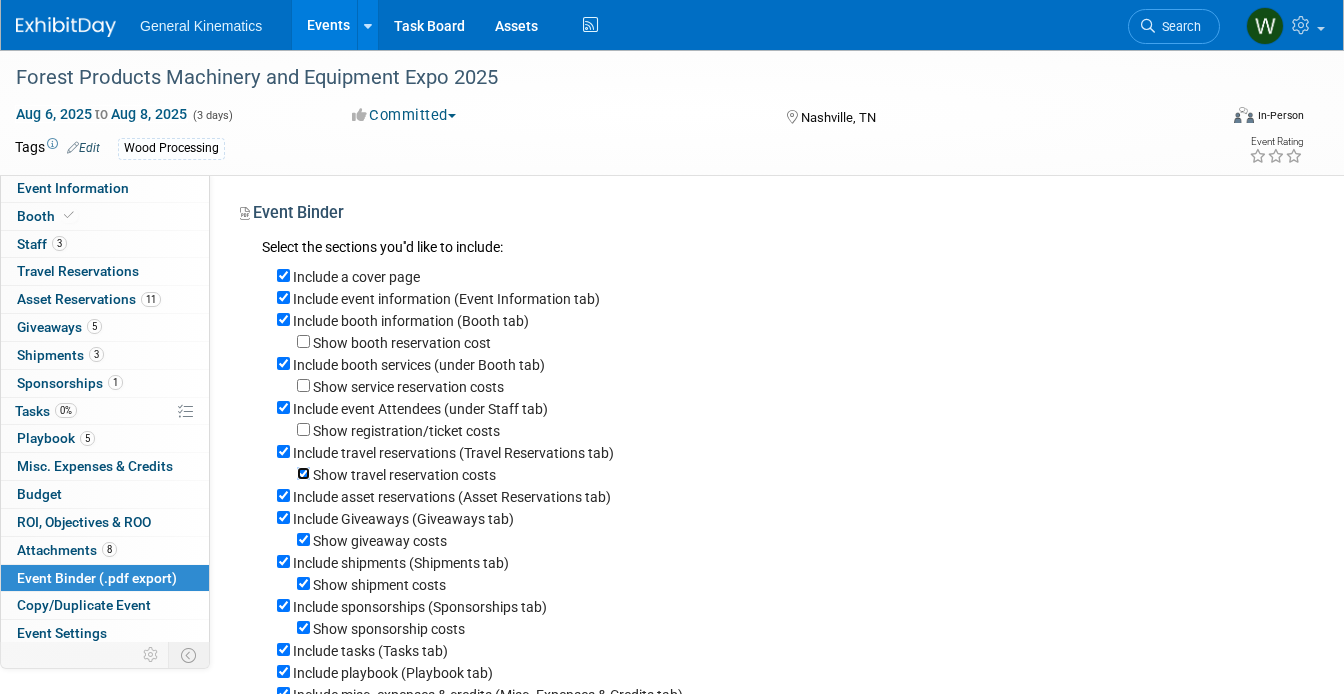 click on "Show travel reservation costs" at bounding box center [303, 473] 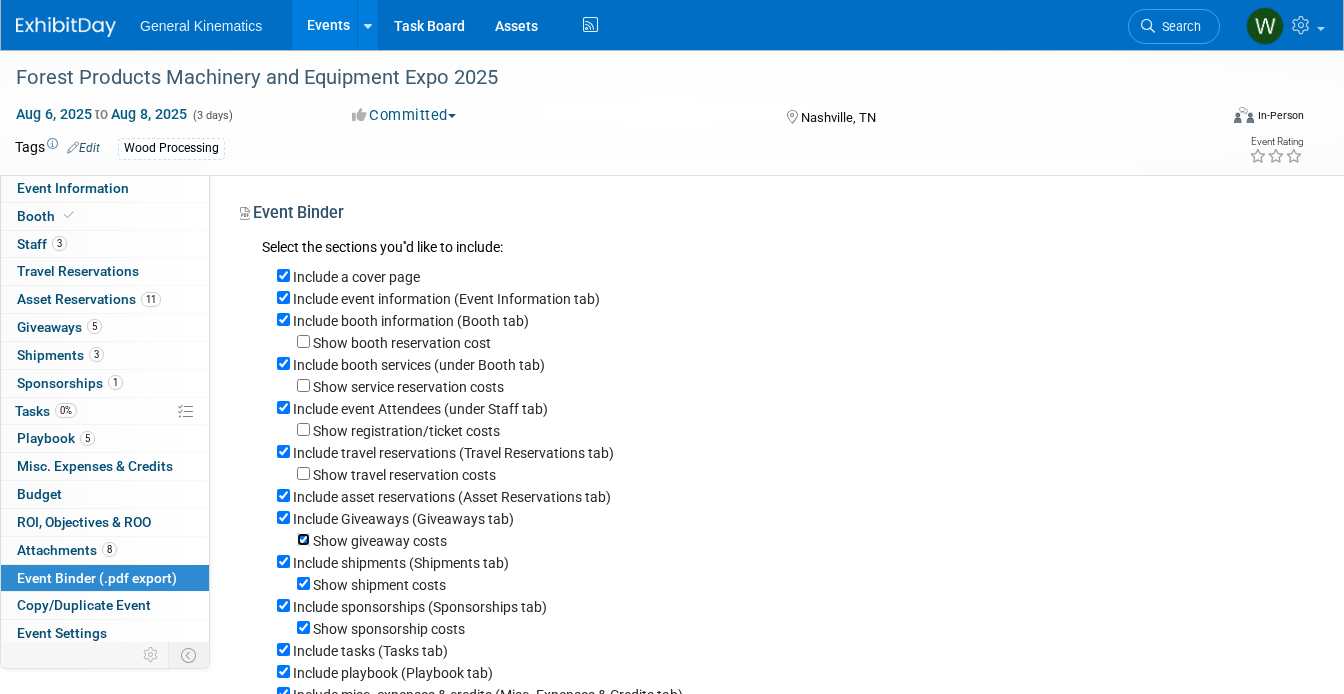 click on "Show giveaway costs" at bounding box center (303, 539) 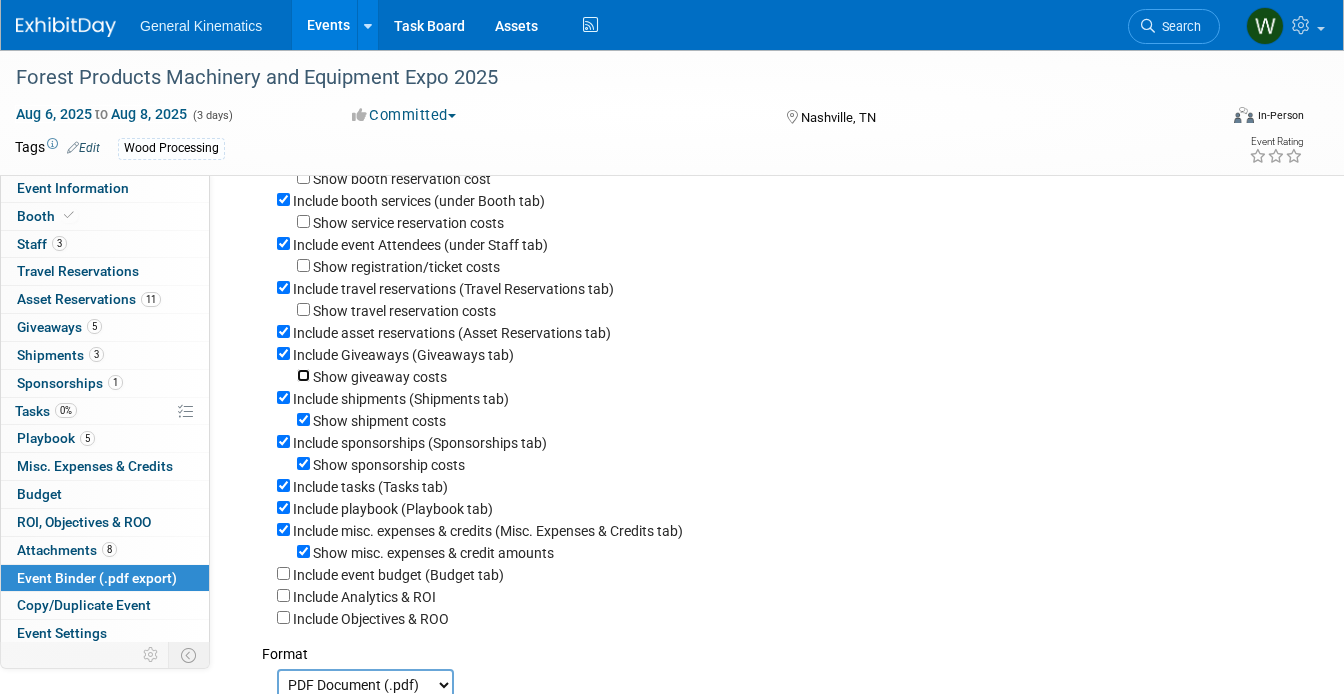 scroll, scrollTop: 168, scrollLeft: 0, axis: vertical 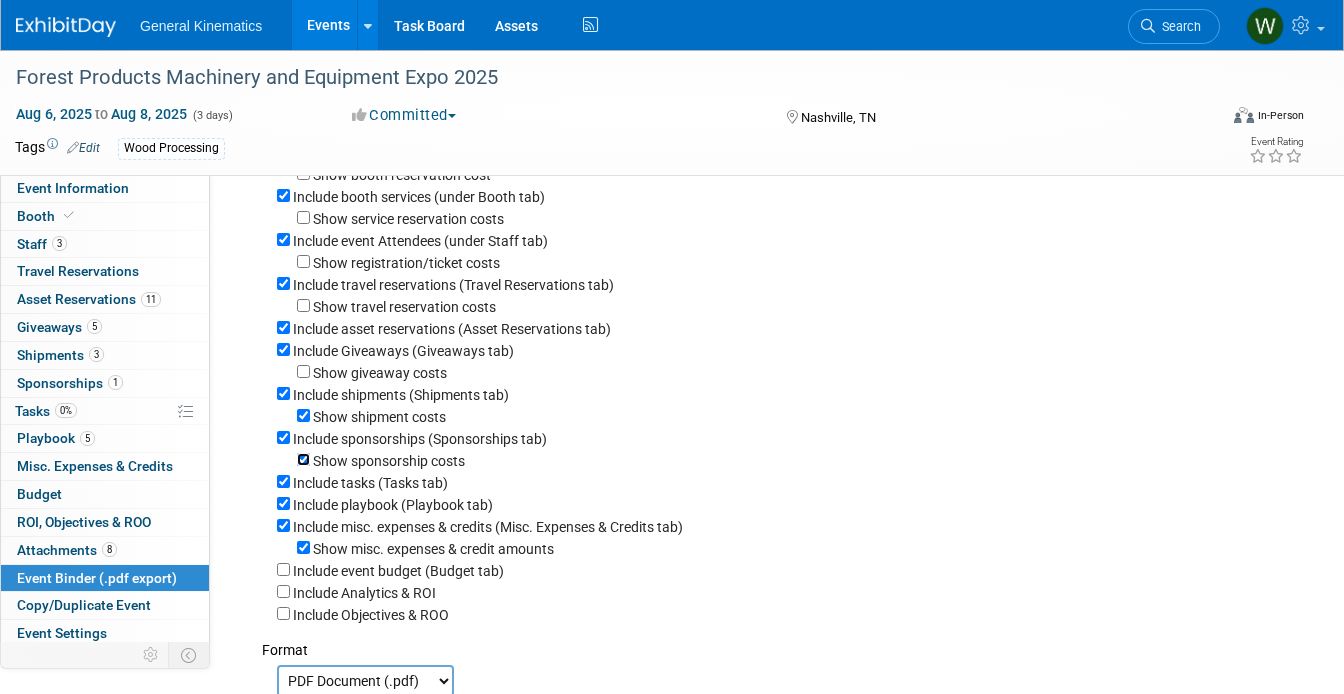 click on "Show sponsorship costs" at bounding box center (303, 459) 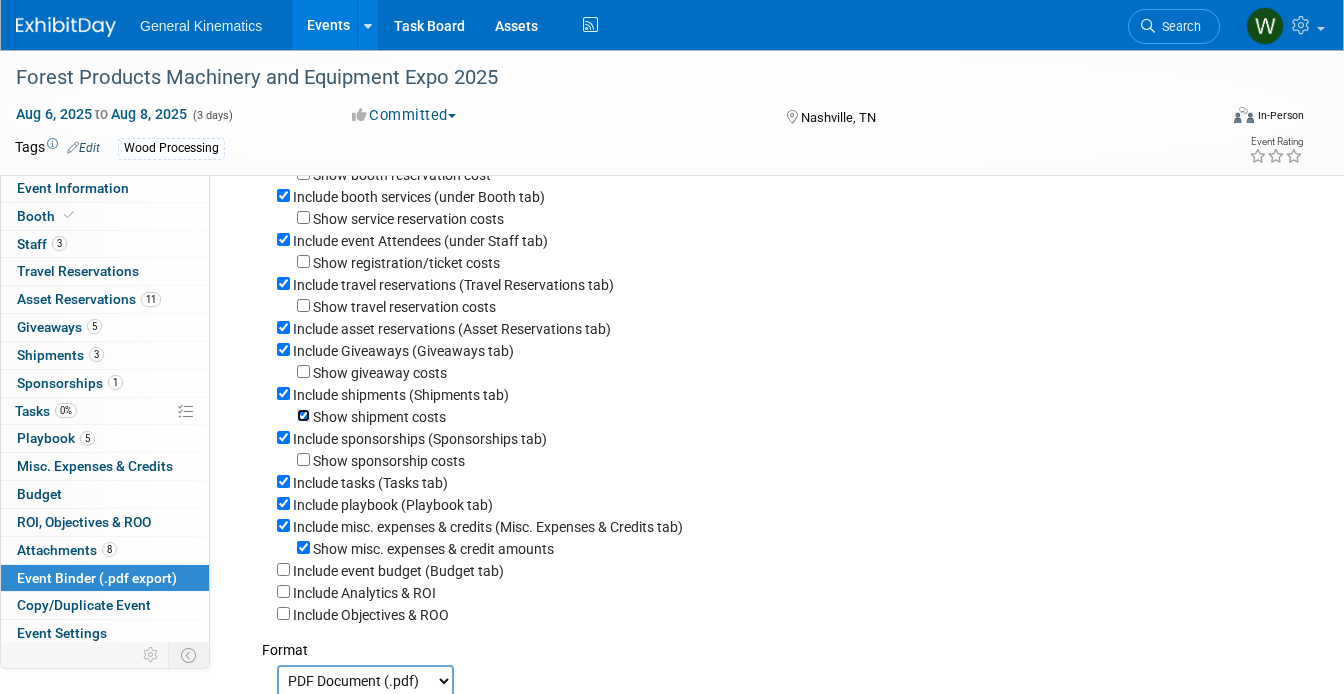 click on "Show shipment costs" at bounding box center [303, 415] 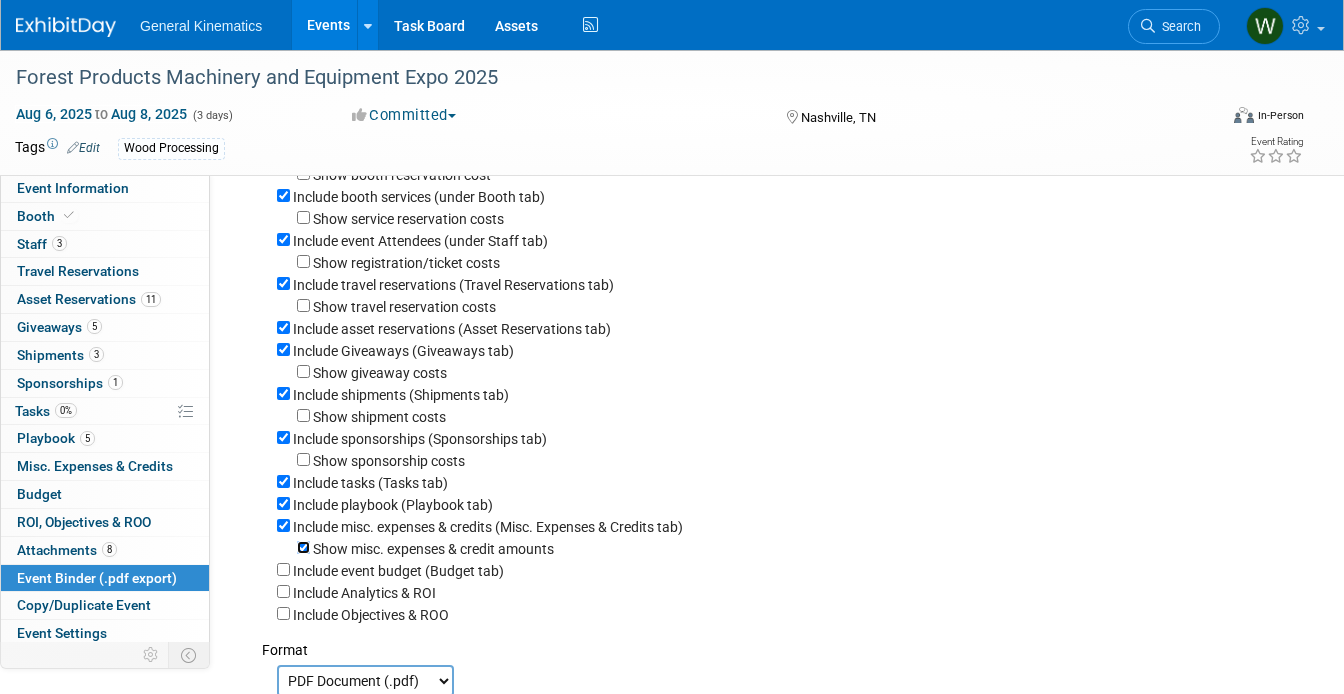 click on "Show misc. expenses & credit amounts" at bounding box center [303, 547] 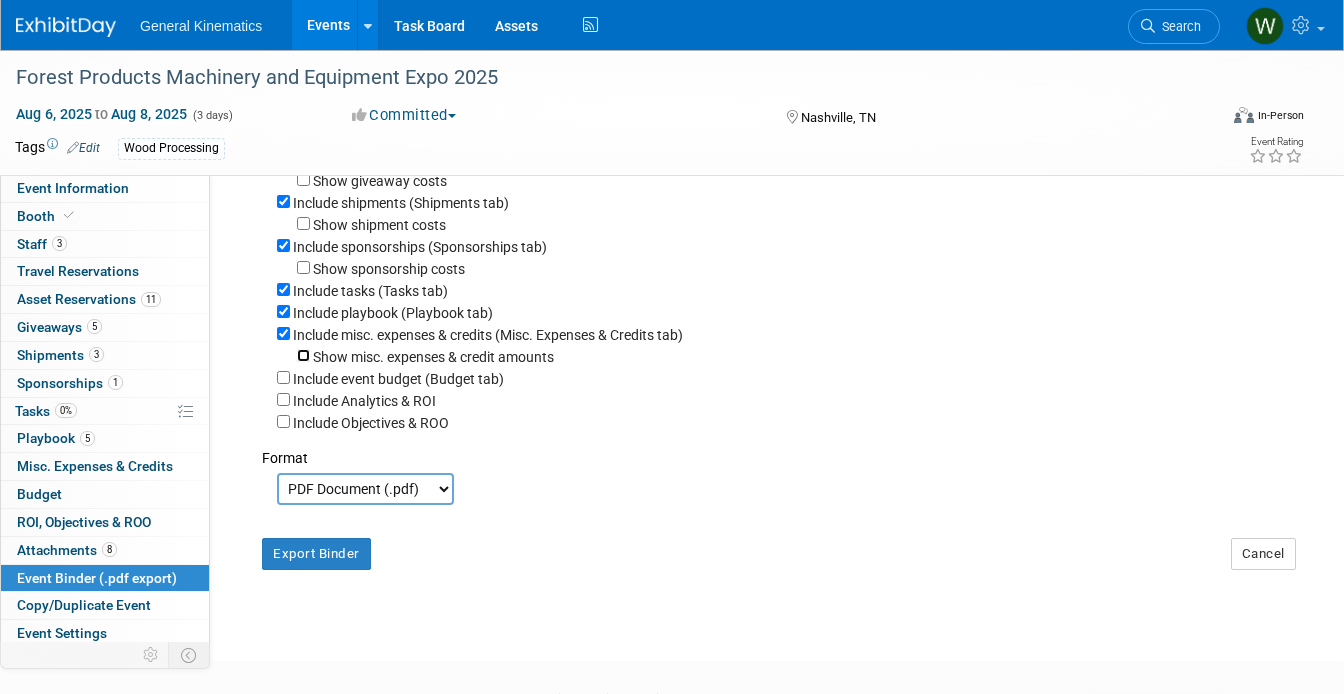 scroll, scrollTop: 374, scrollLeft: 0, axis: vertical 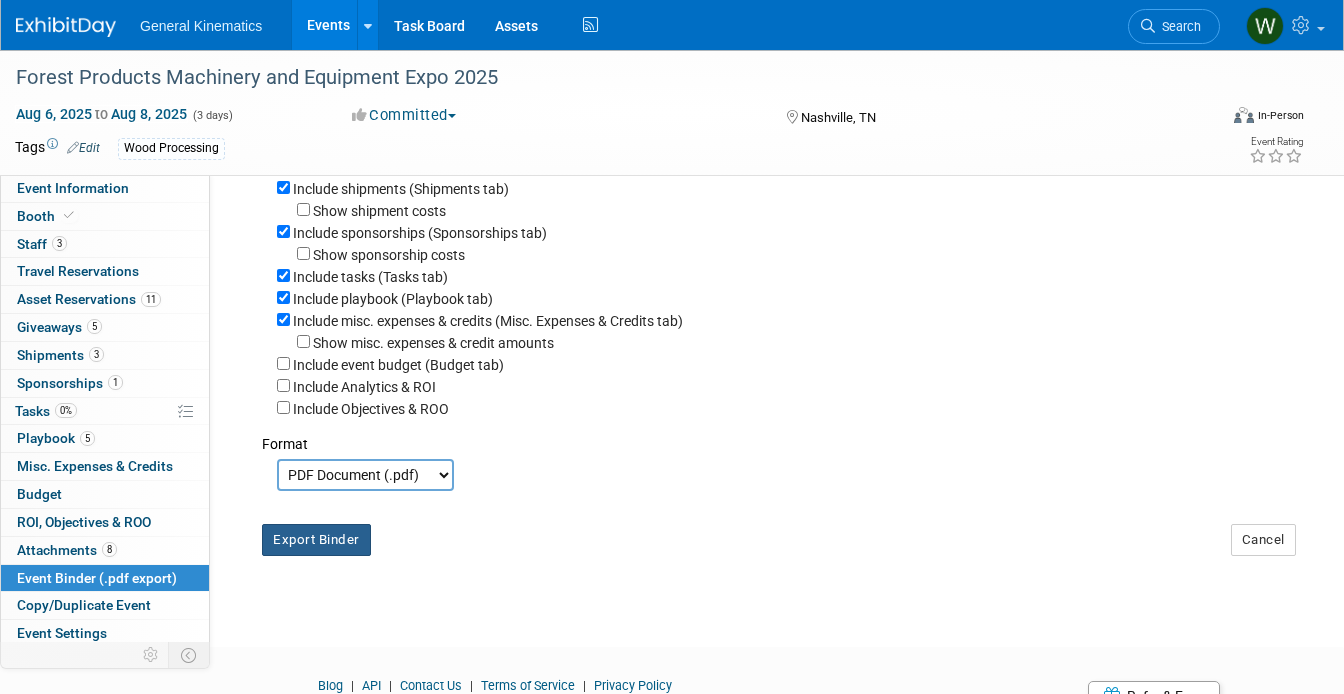 click on "Export Binder" at bounding box center (316, 540) 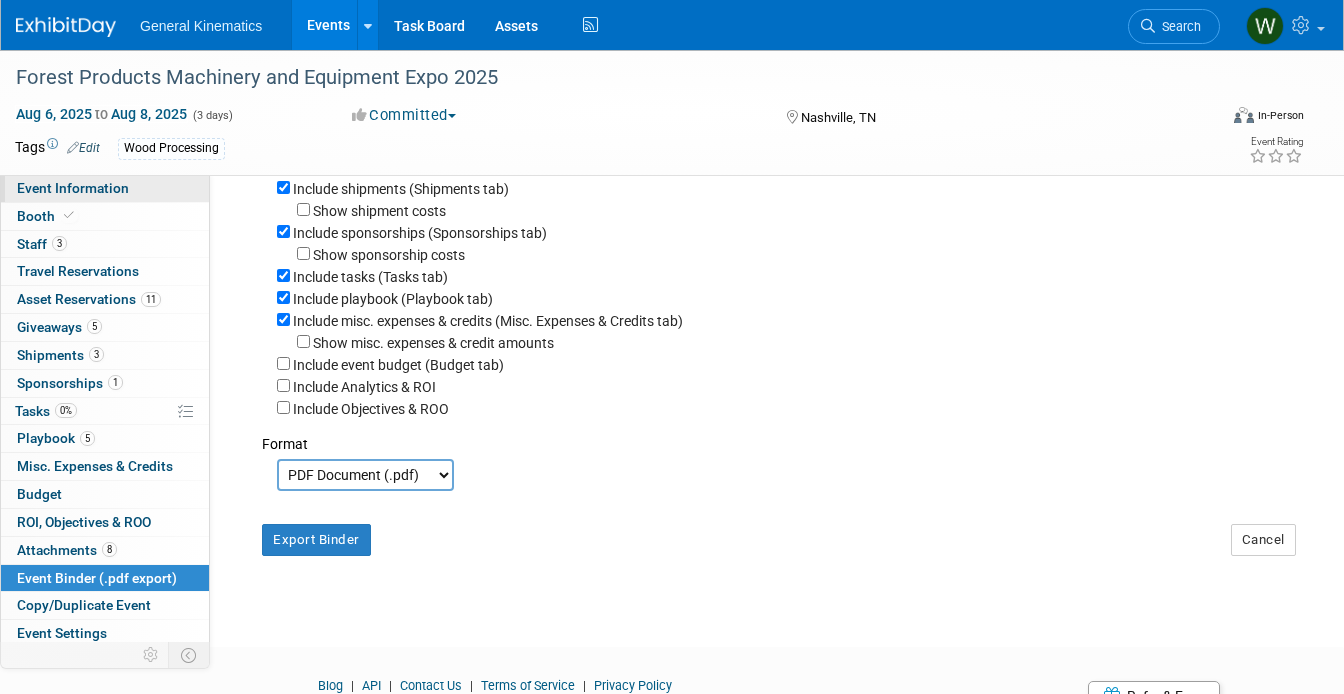 click on "Event Information" at bounding box center [73, 188] 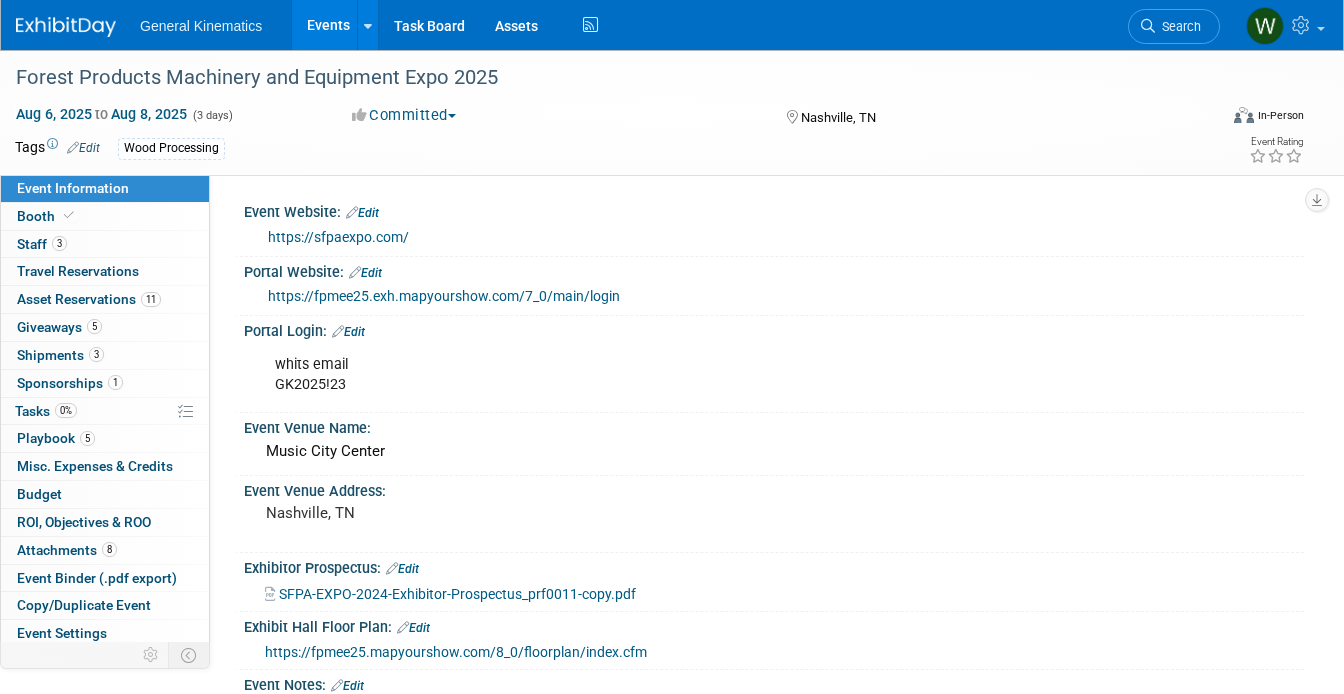 click on "https://sfpaexpo.com/" at bounding box center [338, 237] 